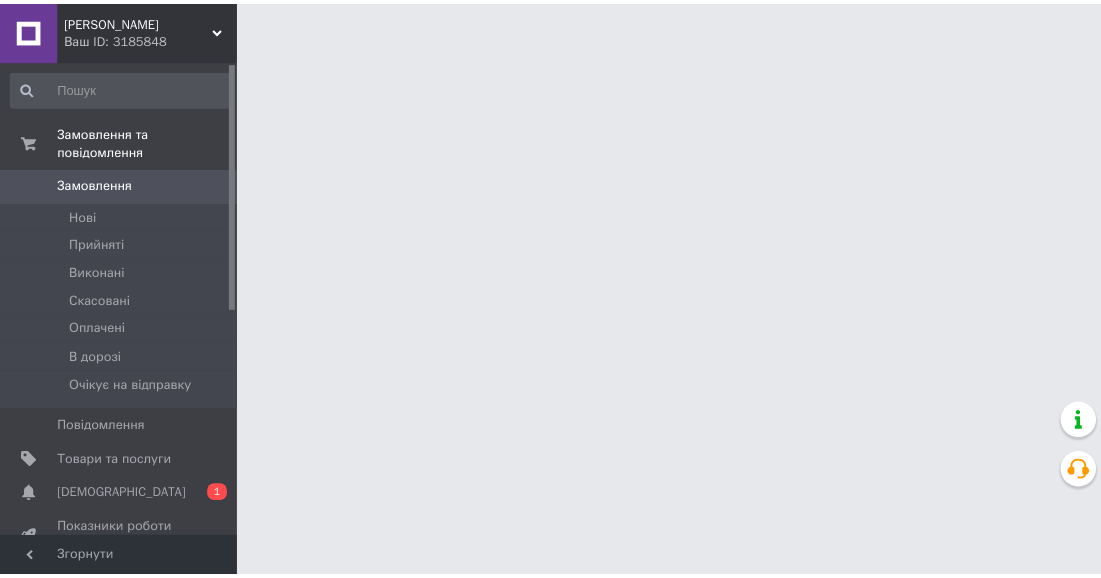 scroll, scrollTop: 0, scrollLeft: 0, axis: both 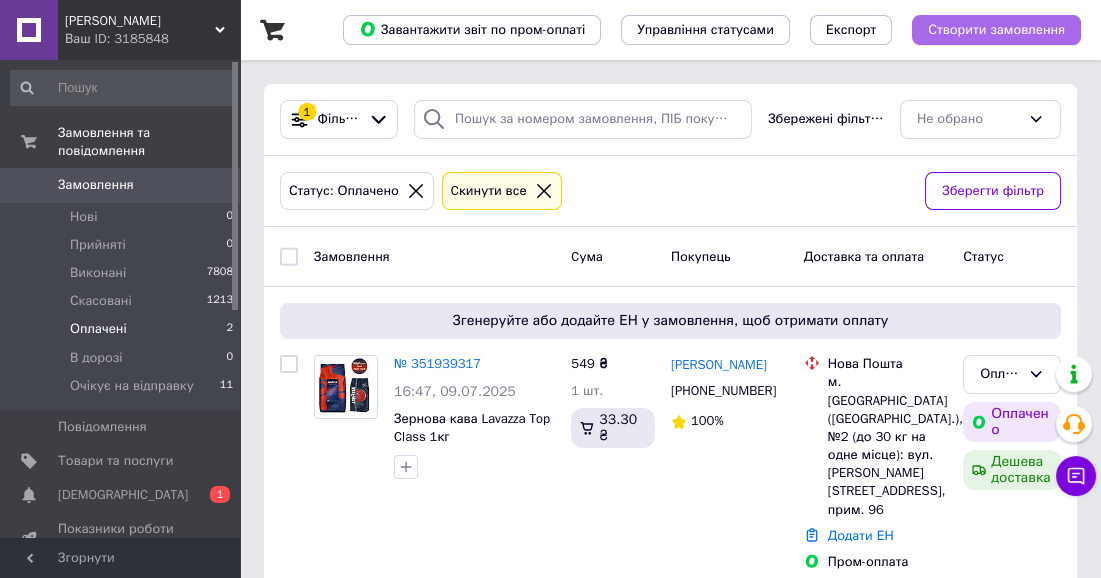 click on "Створити замовлення" at bounding box center [996, 30] 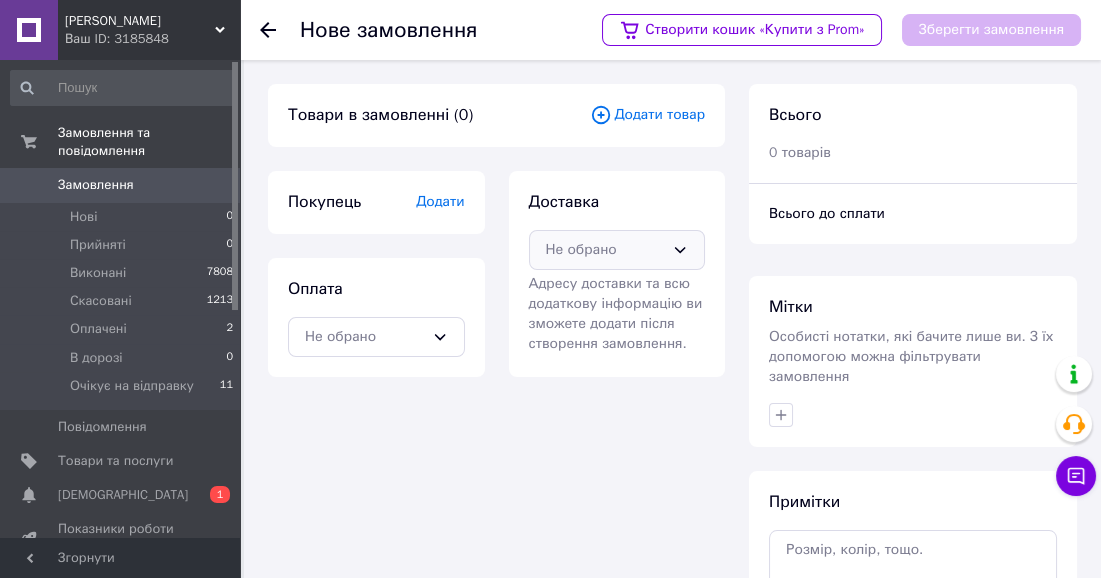 click on "Не обрано" at bounding box center (605, 250) 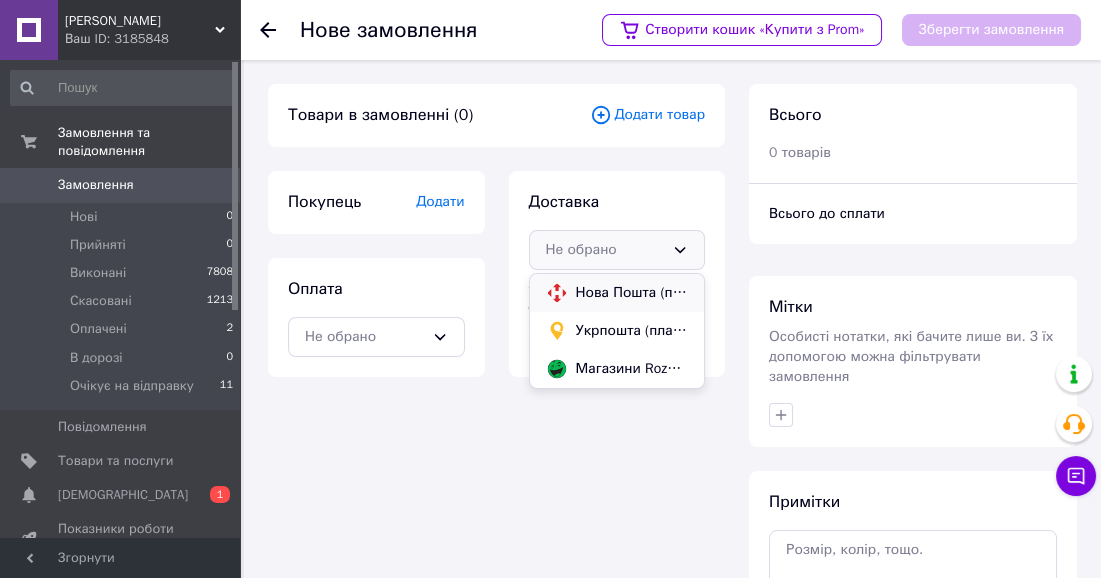 click on "Нова Пошта (платна)" at bounding box center [632, 293] 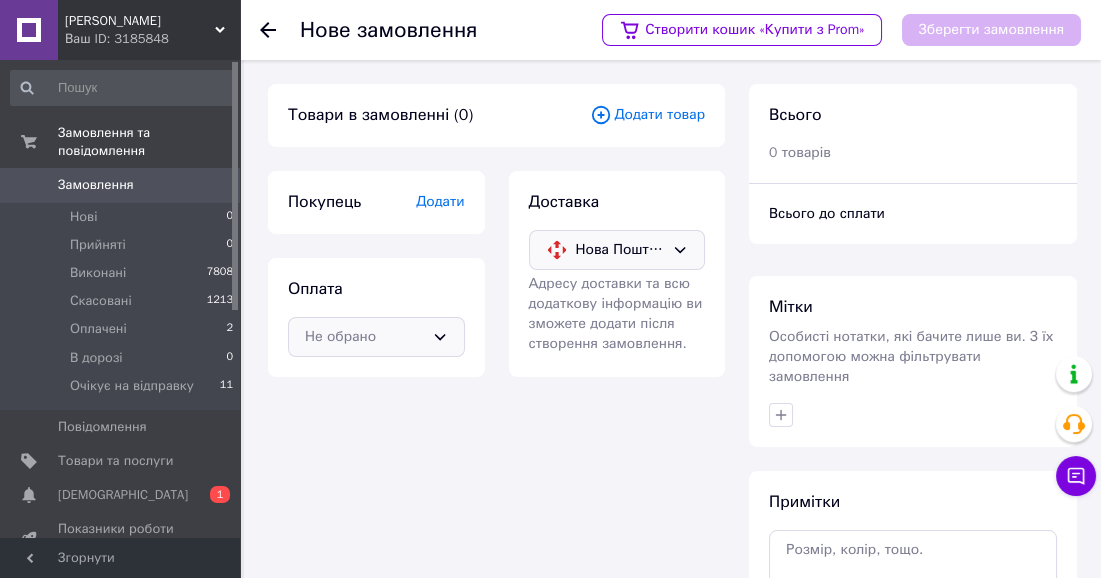 click on "Не обрано" at bounding box center [376, 337] 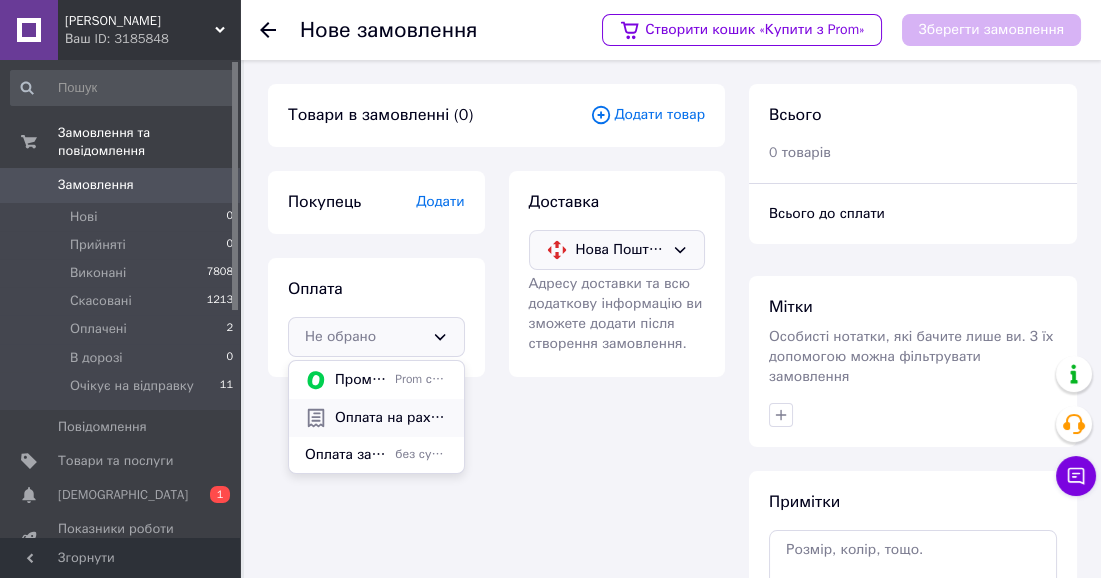 click on "Оплата на рахунок" at bounding box center (391, 418) 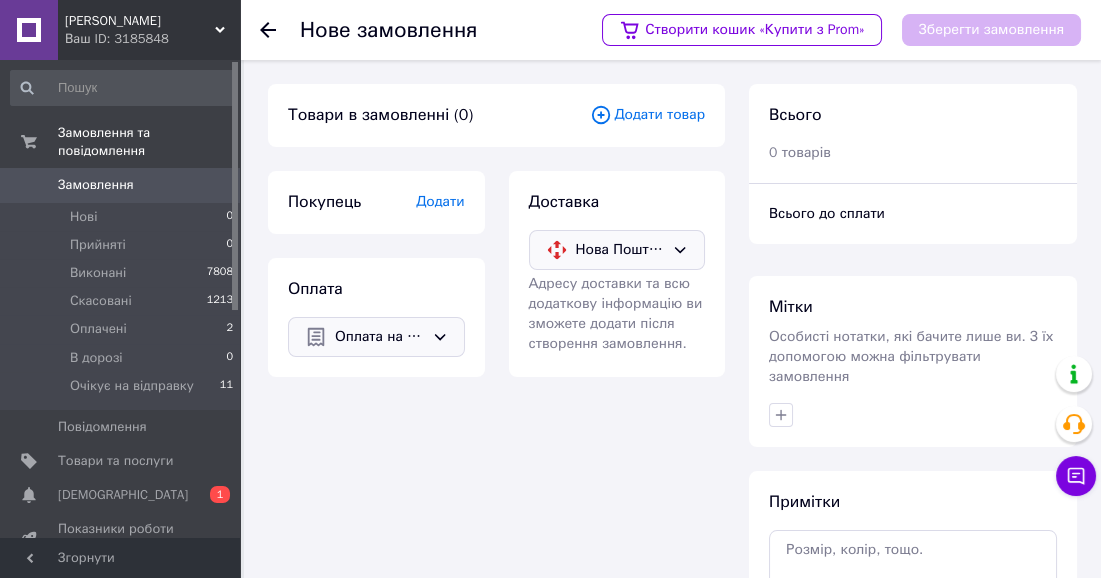 click on "Додати" at bounding box center (440, 201) 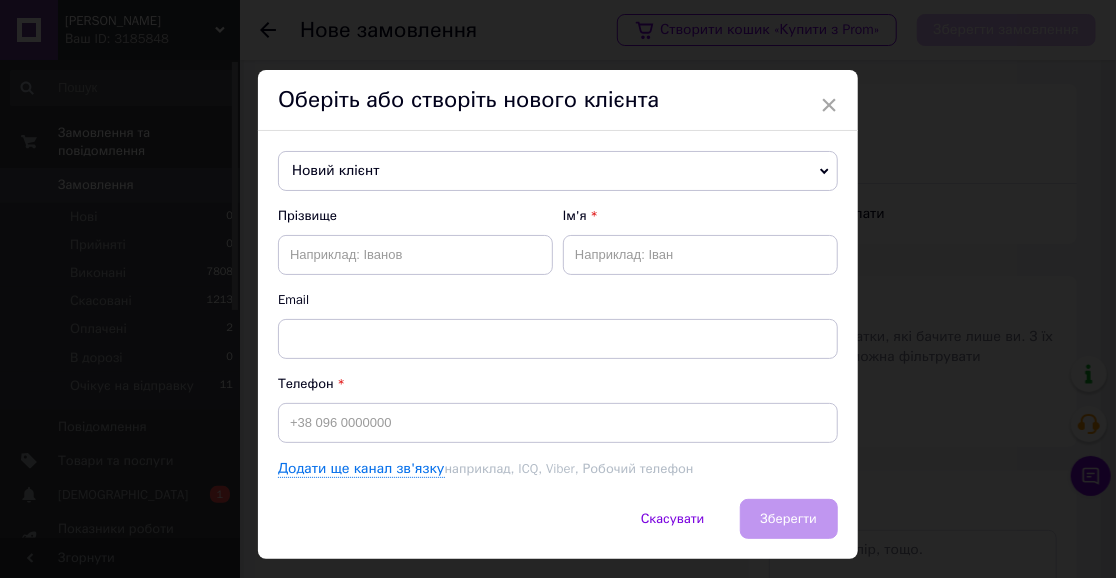 click on "Новий клієнт" at bounding box center [558, 171] 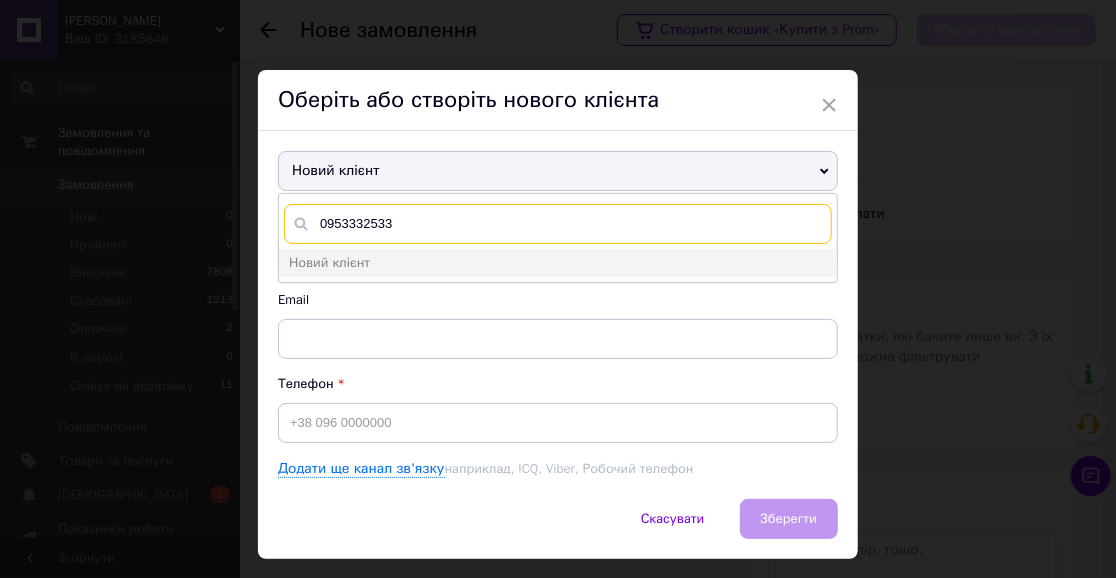 type on "0953332533" 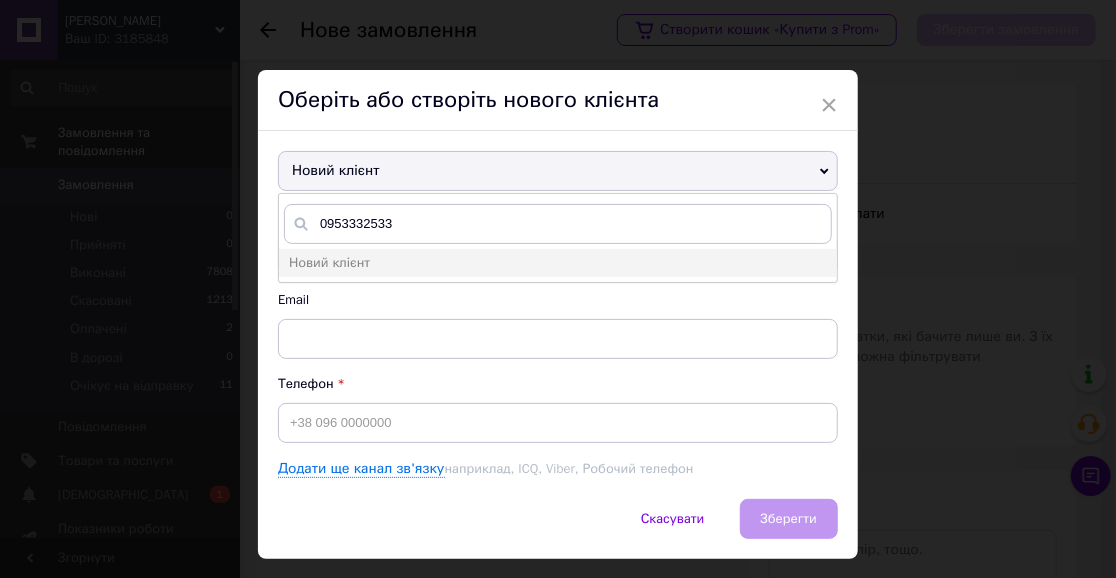 click on "Email" at bounding box center (558, 300) 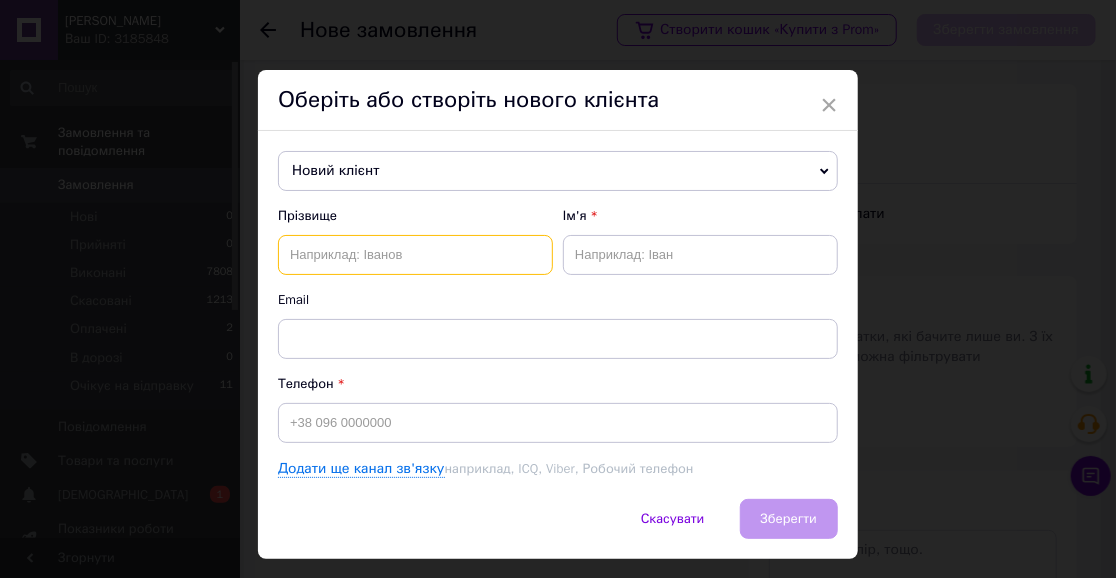 click at bounding box center [415, 255] 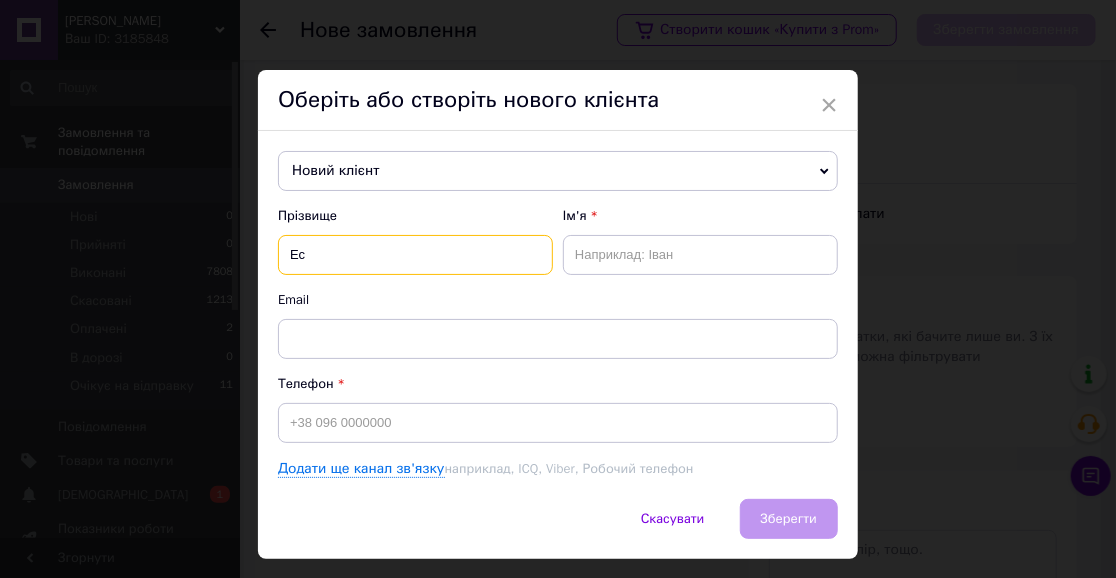 type on "E" 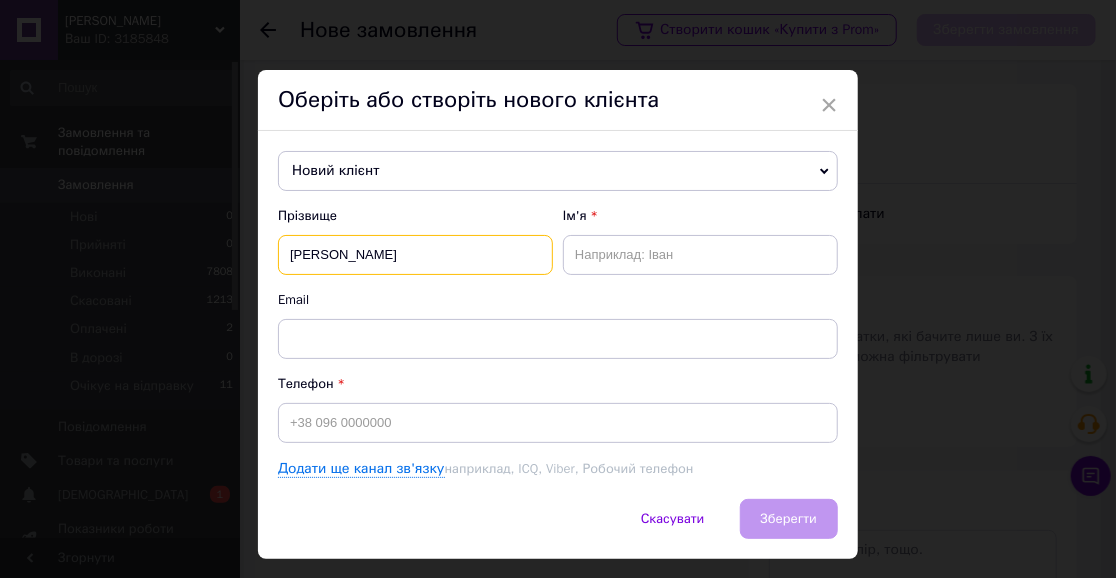 type on "[PERSON_NAME]" 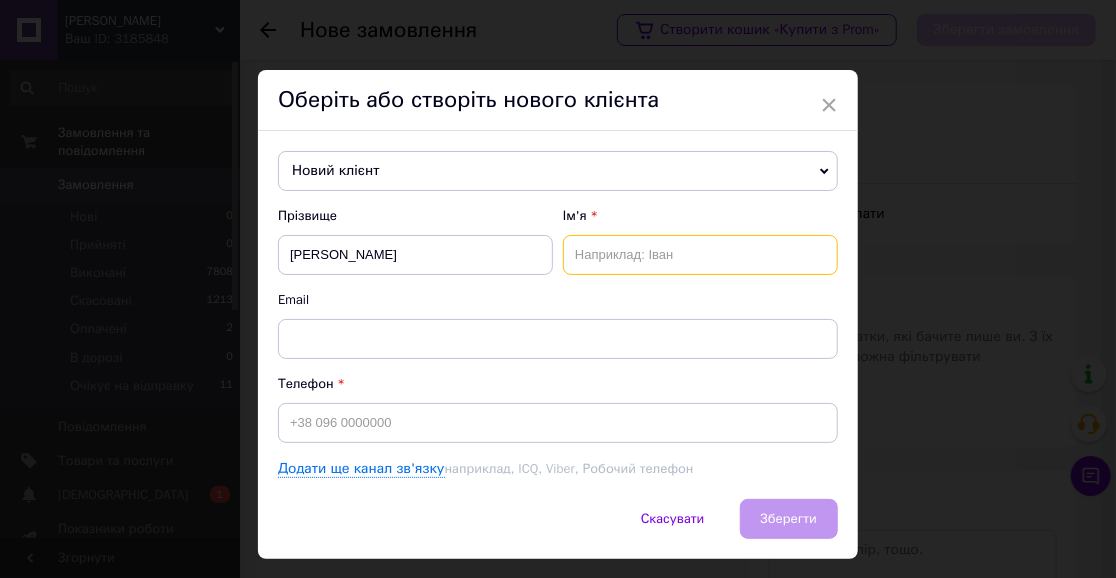 click at bounding box center (700, 255) 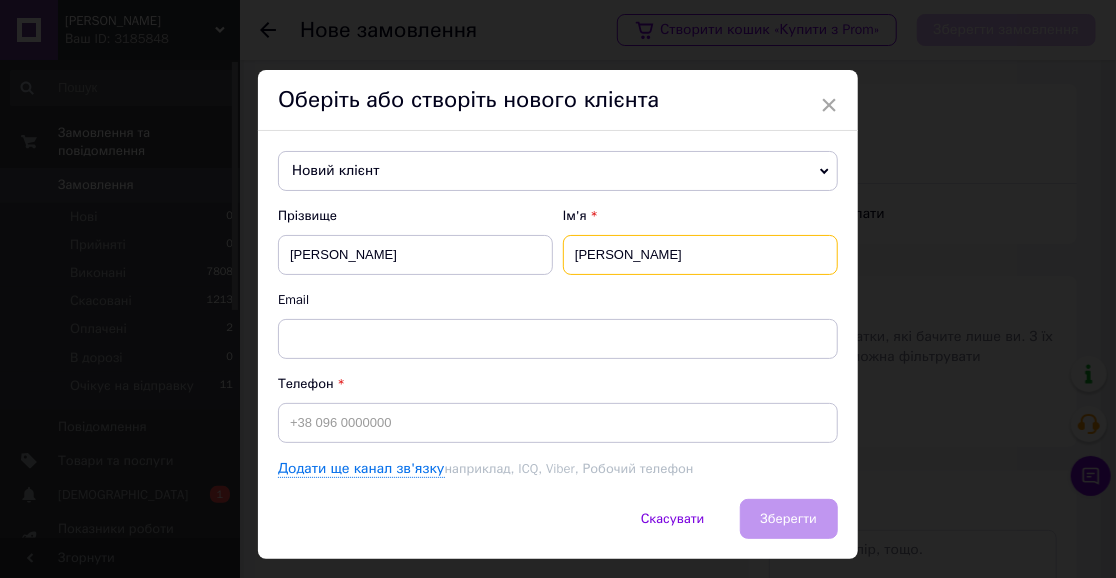 type on "[PERSON_NAME]" 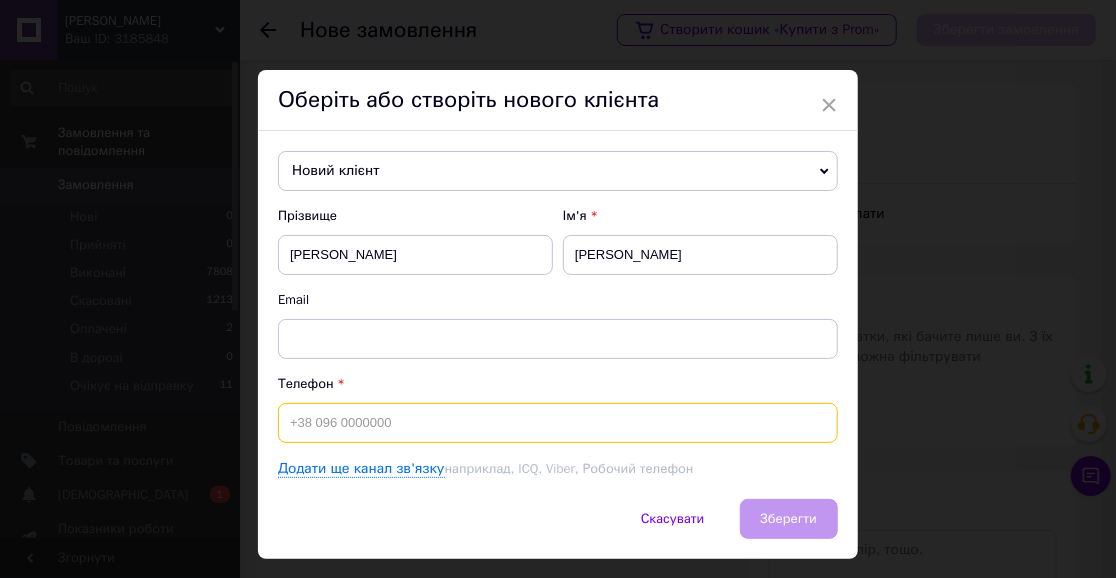 click at bounding box center (558, 423) 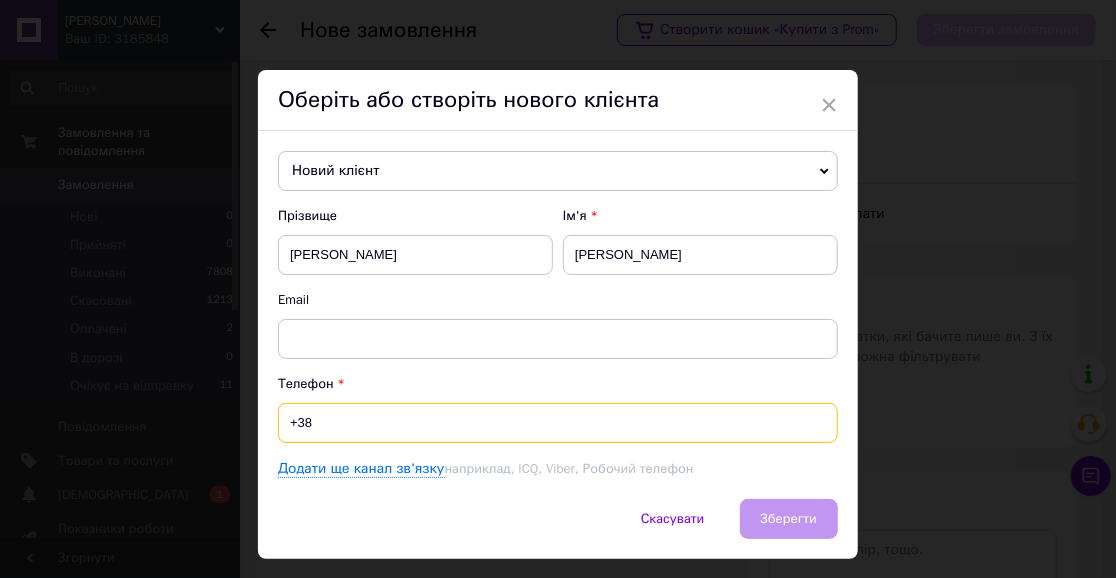 paste on "0953332533" 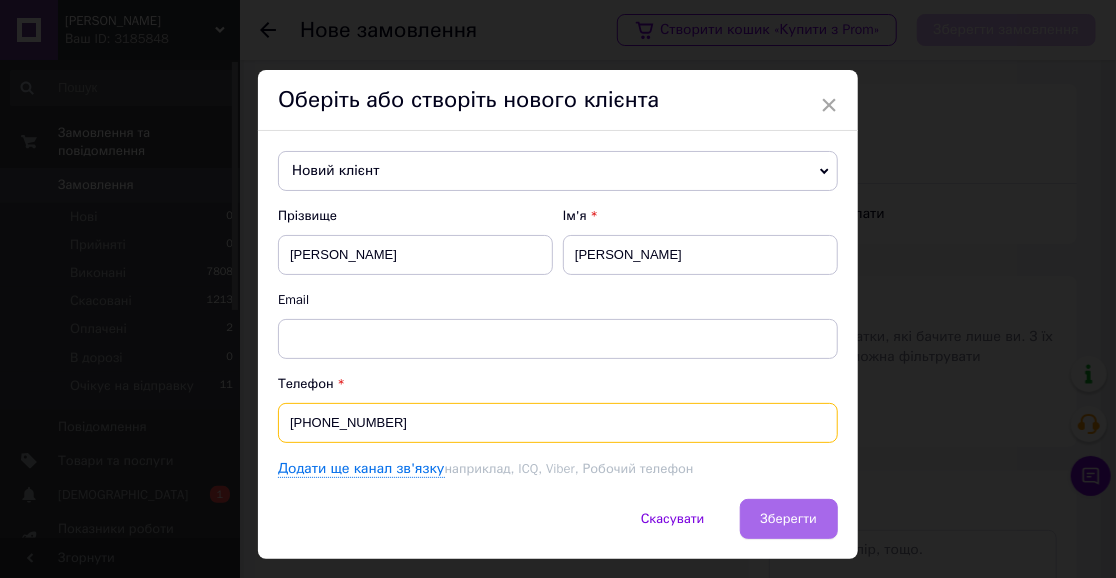 type on "[PHONE_NUMBER]" 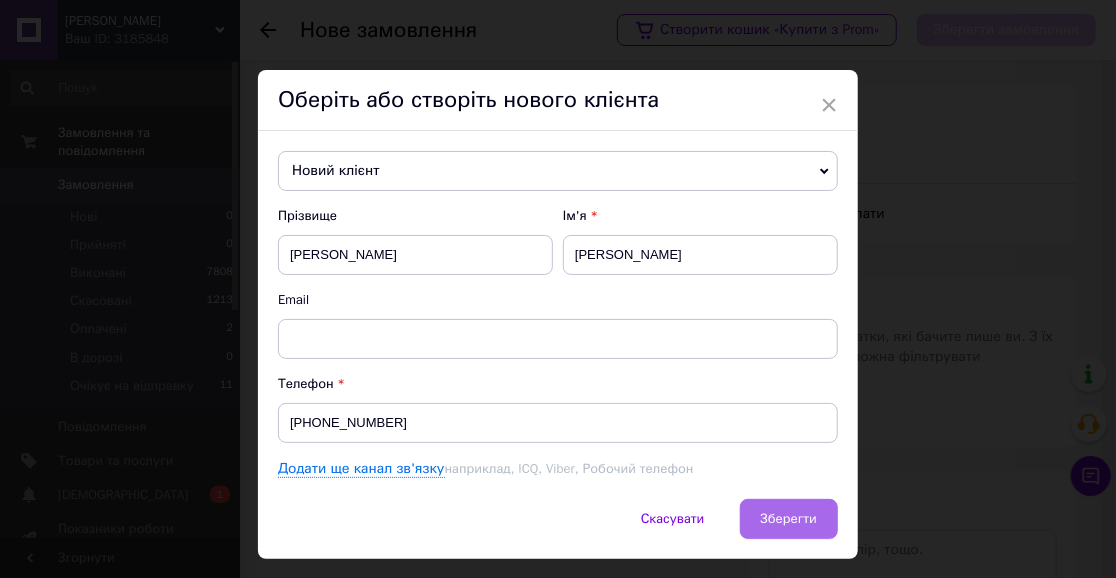 click on "Зберегти" at bounding box center [789, 519] 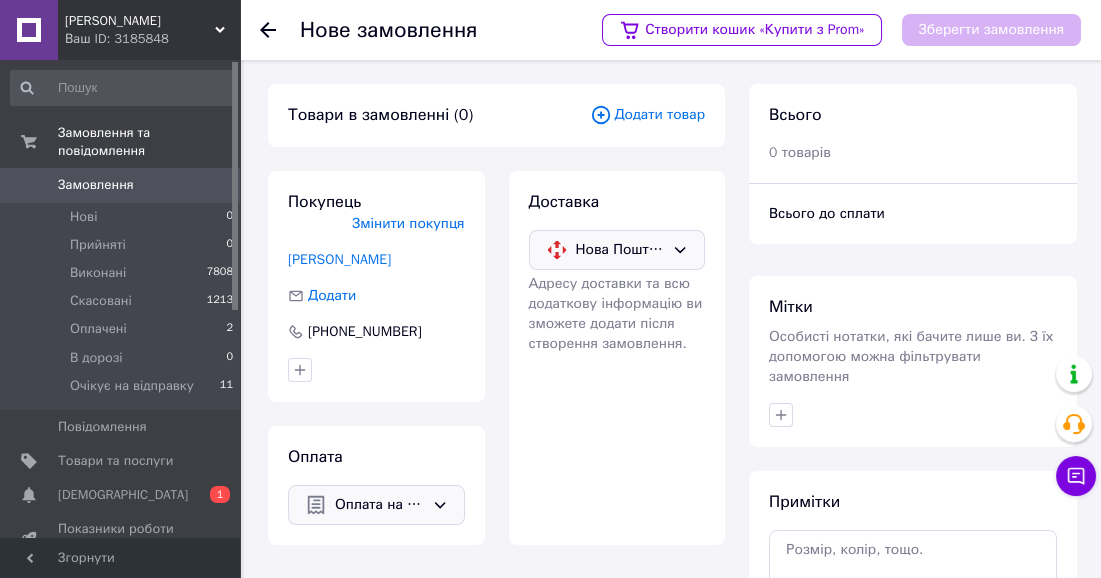click on "Додати товар" at bounding box center (647, 115) 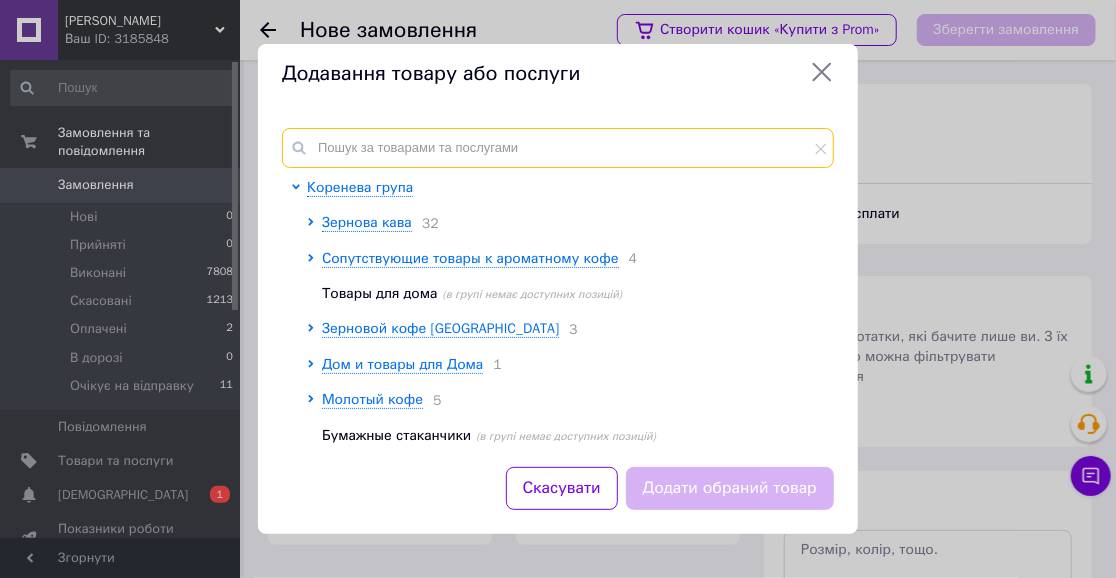 click at bounding box center (558, 148) 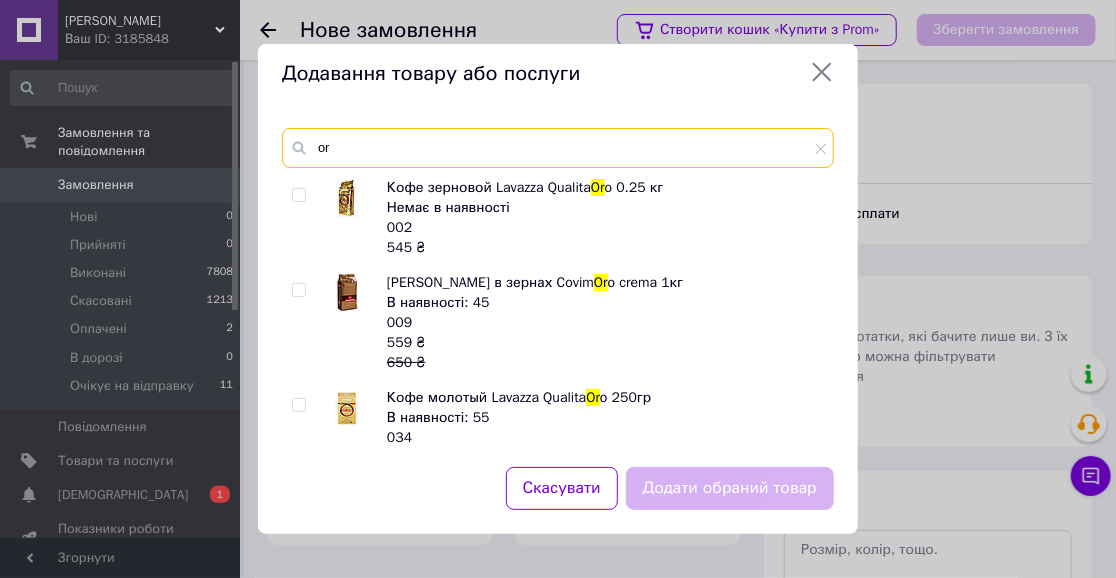 type on "o" 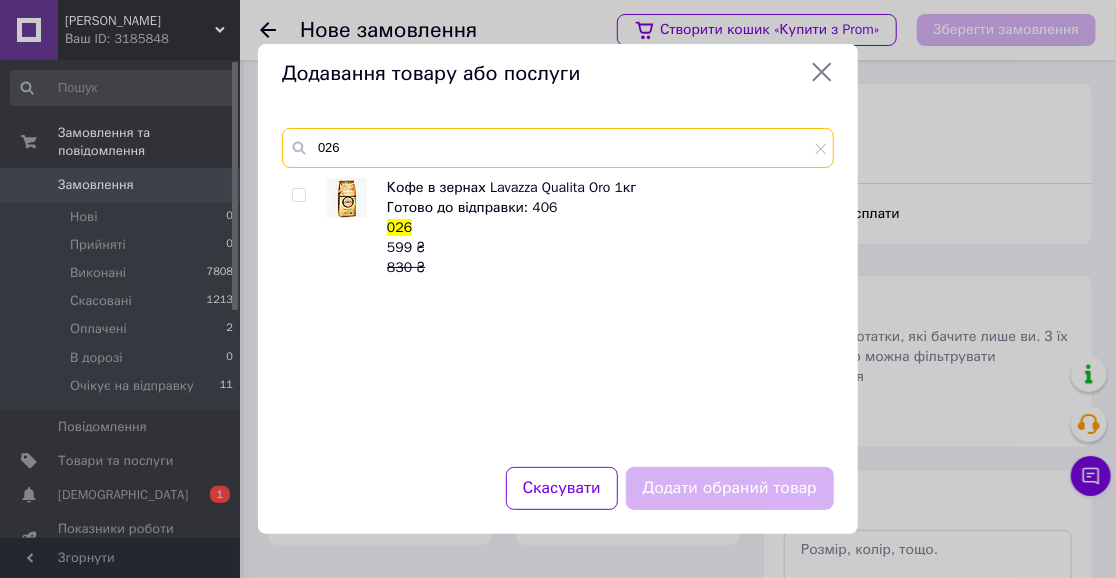 type on "026" 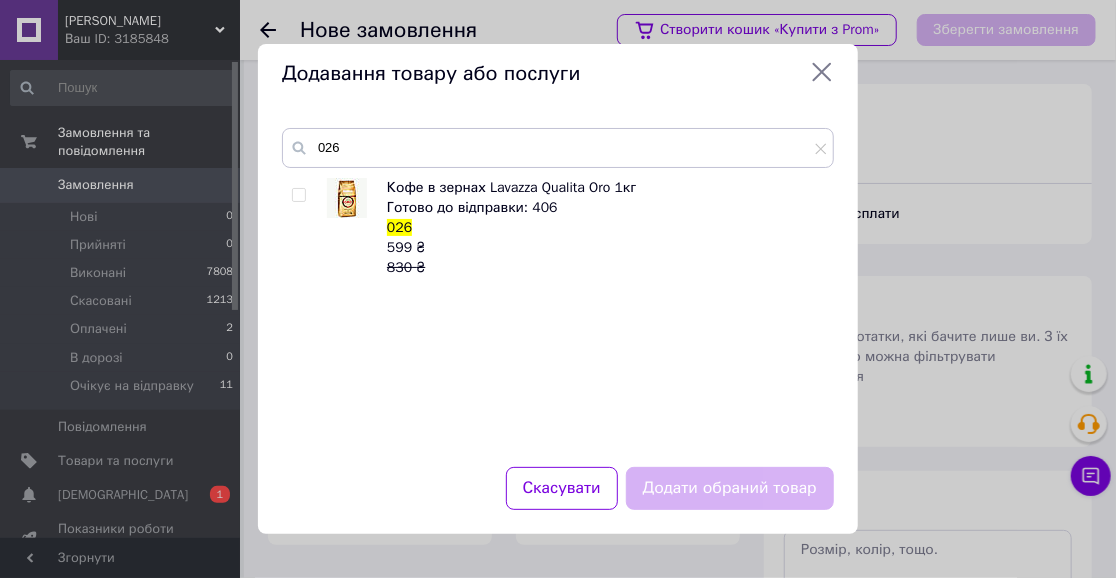 click at bounding box center [298, 195] 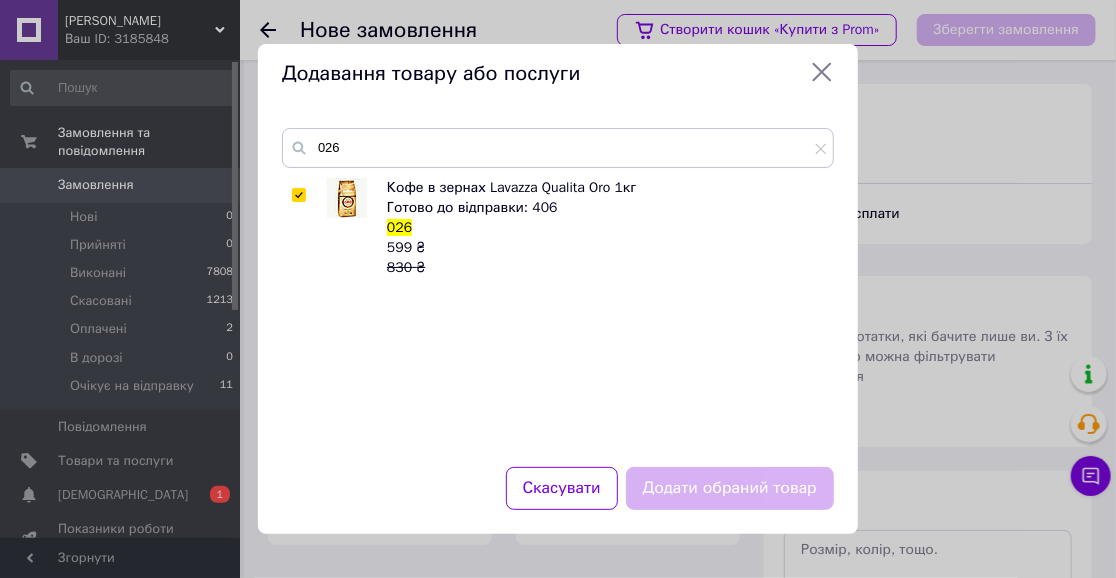 checkbox on "true" 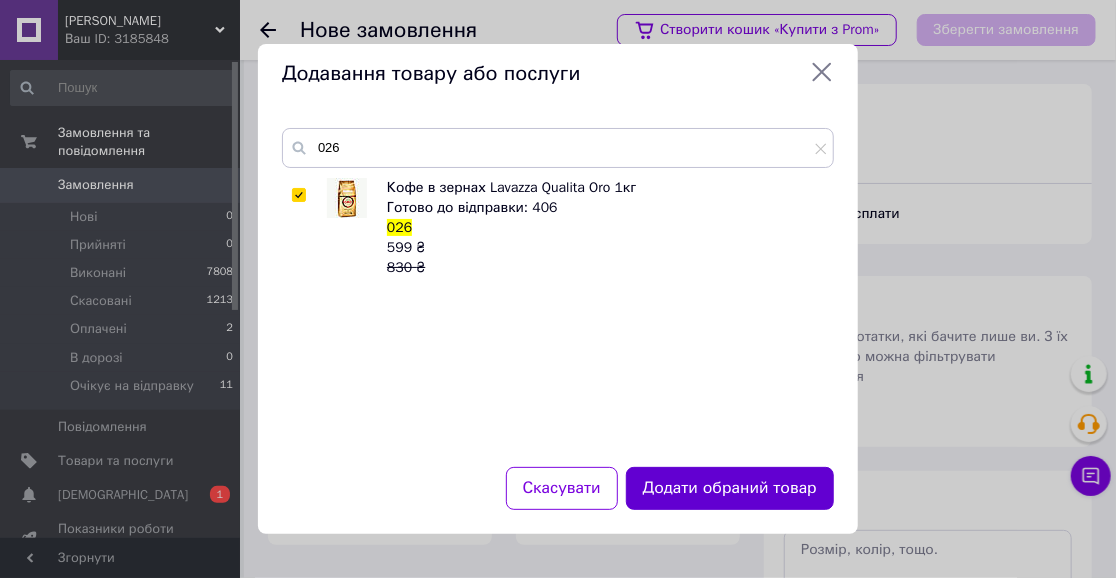 click on "Додати обраний товар" at bounding box center [730, 488] 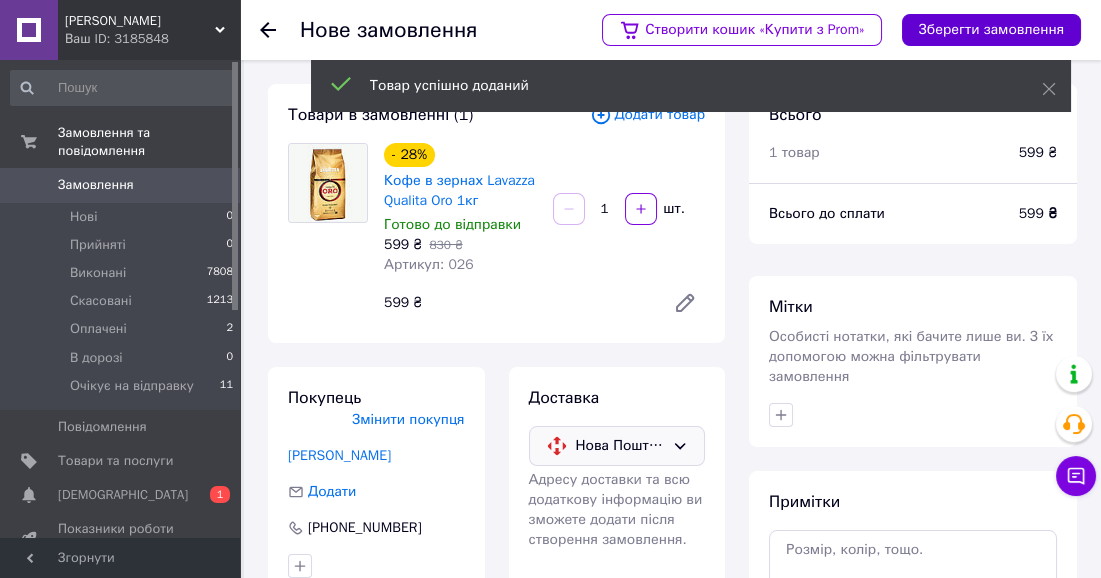 click on "Зберегти замовлення" at bounding box center [991, 30] 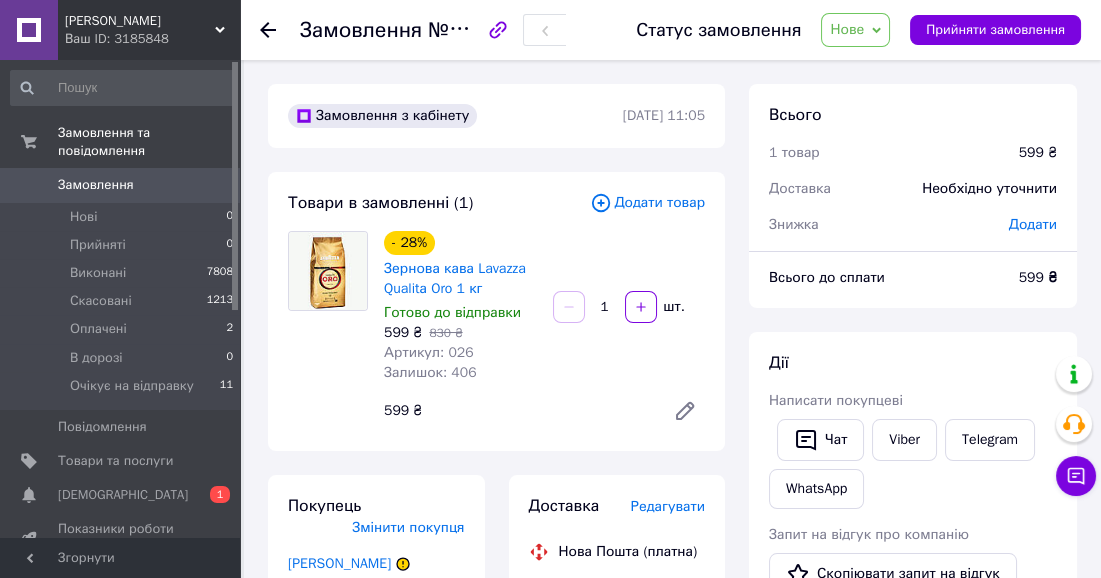 click on "Нове" at bounding box center (847, 29) 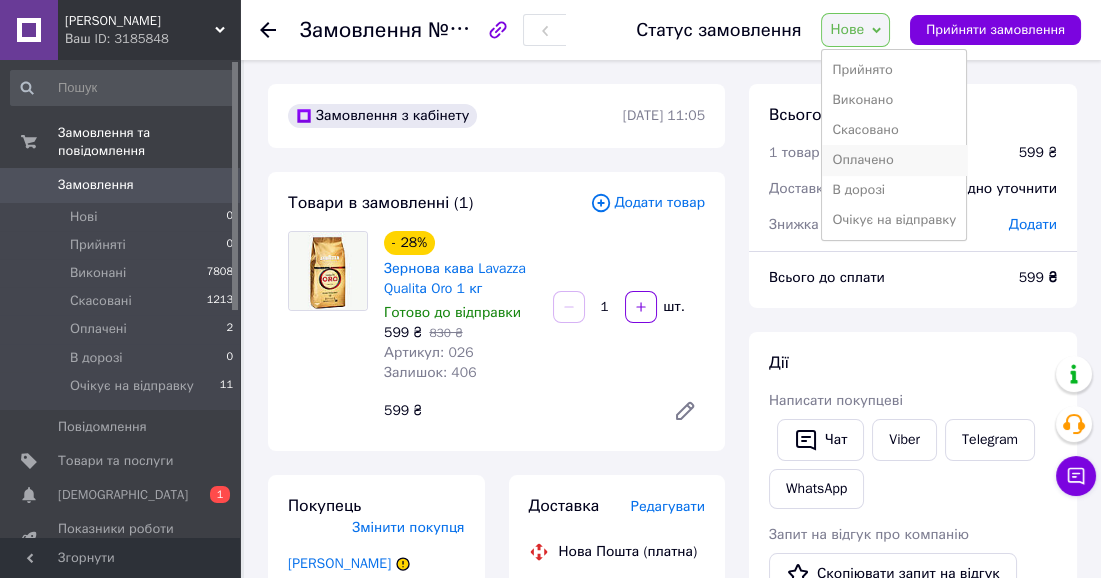 click on "Оплачено" at bounding box center [894, 160] 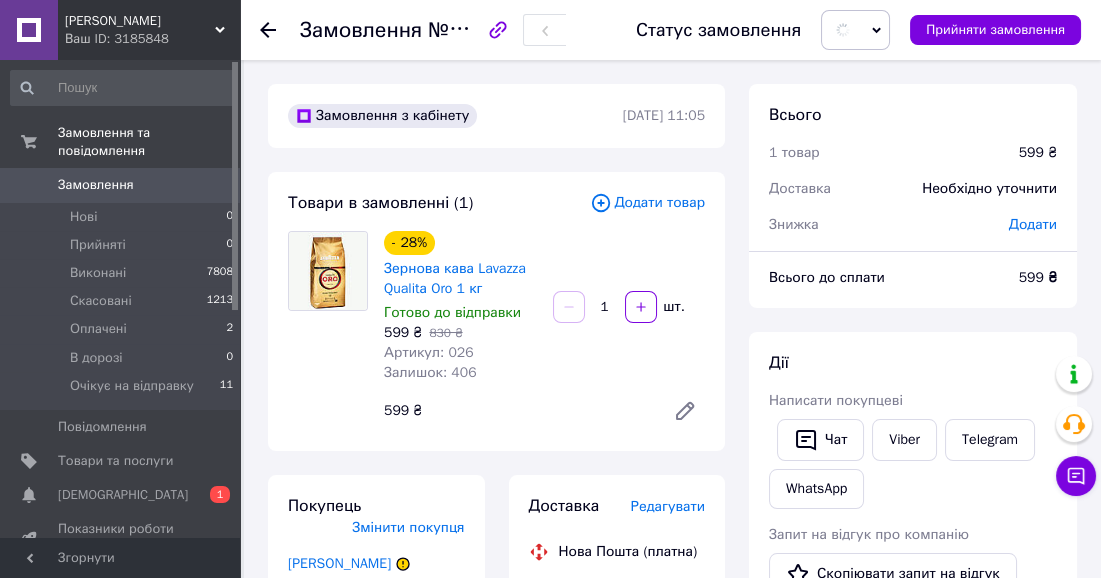 click on "Всього 1 товар 599 ₴ Доставка Необхідно уточнити Знижка Додати Всього до сплати 599 ₴ Дії Написати покупцеві   Чат Viber Telegram WhatsApp Запит на відгук про компанію   Скопіювати запит на відгук У вас є 30 днів, щоб відправити запит на відгук покупцеві, скопіювавши посилання.   Видати чек   Завантажити PDF   Друк PDF   Дублювати замовлення Мітки Особисті нотатки, які бачите лише ви. З їх допомогою можна фільтрувати замовлення Примітки Залишилося 300 символів Очистити Зберегти" at bounding box center (913, 723) 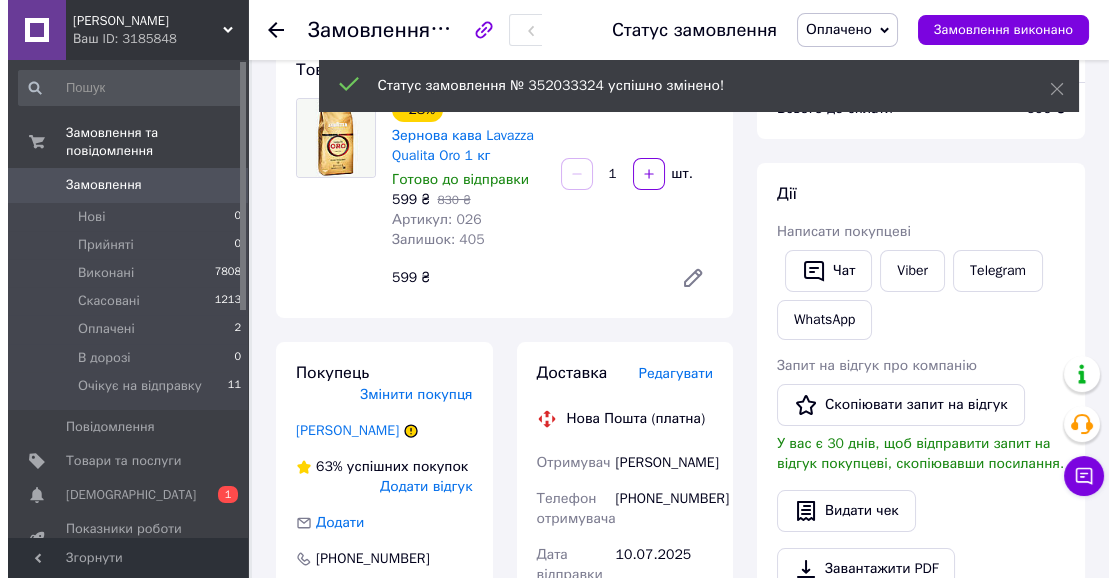 scroll, scrollTop: 361, scrollLeft: 0, axis: vertical 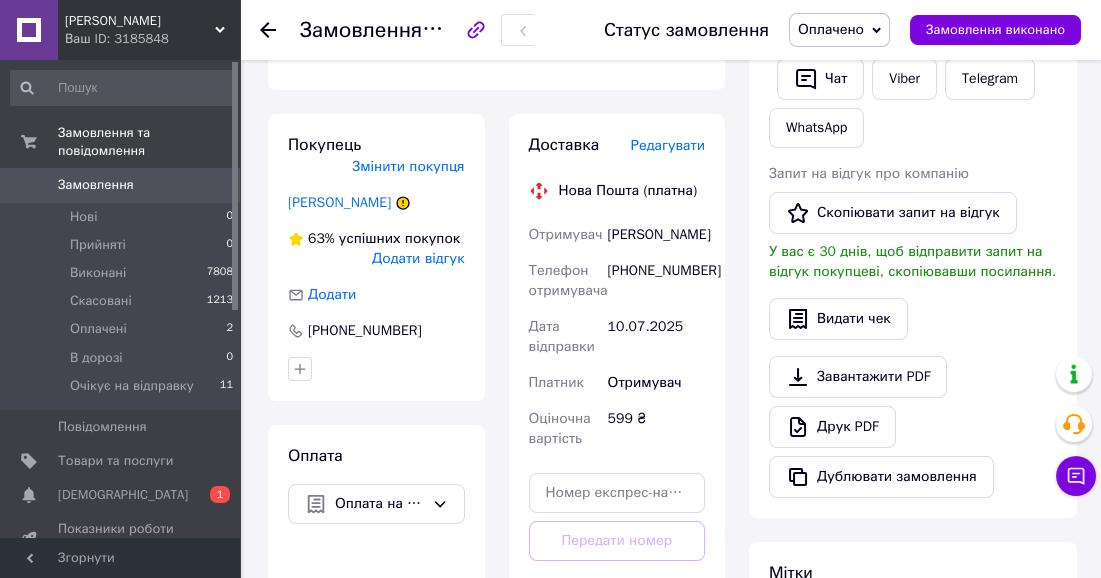 click on "Редагувати" at bounding box center [668, 145] 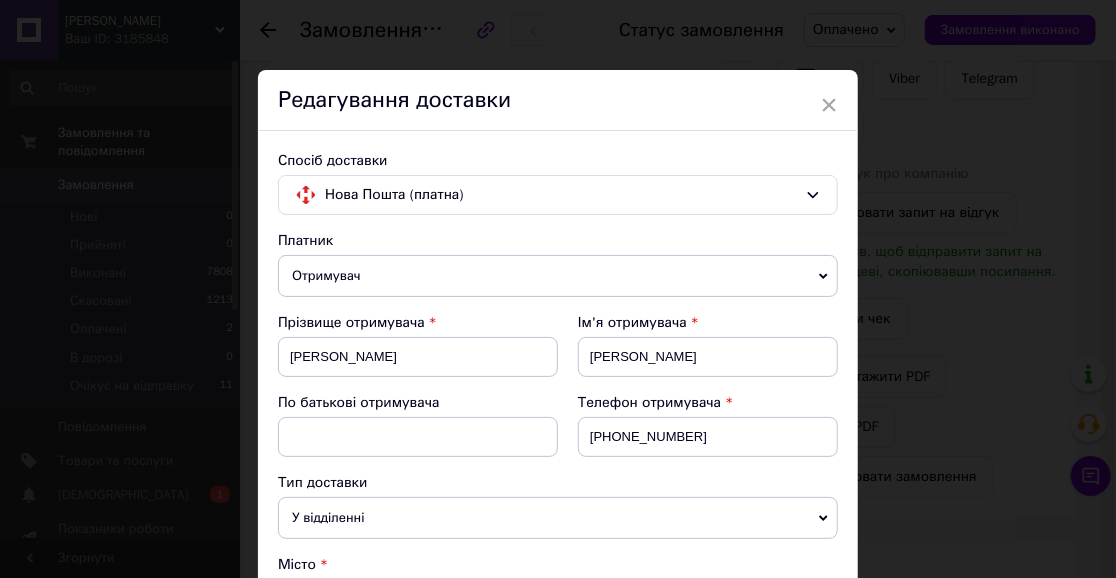 click on "Спосіб доставки Нова Пошта (платна) Платник Отримувач Відправник Прізвище отримувача [PERSON_NAME] Ім'я отримувача [PERSON_NAME] батькові отримувача Телефон отримувача [PHONE_NUMBER] Тип доставки У відділенні Кур'єром В поштоматі Місто -- Не обрано -- Місце відправки с. Коритняни: №1: вул. [PERSON_NAME][STREET_ADDRESS] Немає збігів. Спробуйте змінити умови пошуку Додати ще місце відправки Тип посилки Вантаж Документи Номер упаковки (не обов'язково) Оціночна вартість 599 Дата відправки [DATE] < 2025 > < Июль > Пн Вт Ср Чт Пт Сб Вс 30 1 2 3 4 5 6 7 8 9 10 11 12 13 14 15 16 17 18 19 20 21 22 23 24 25 26 27 28 29 30 31 1 2 3 4 5 6 7 8 9 10   Вага, кг *" at bounding box center (558, 652) 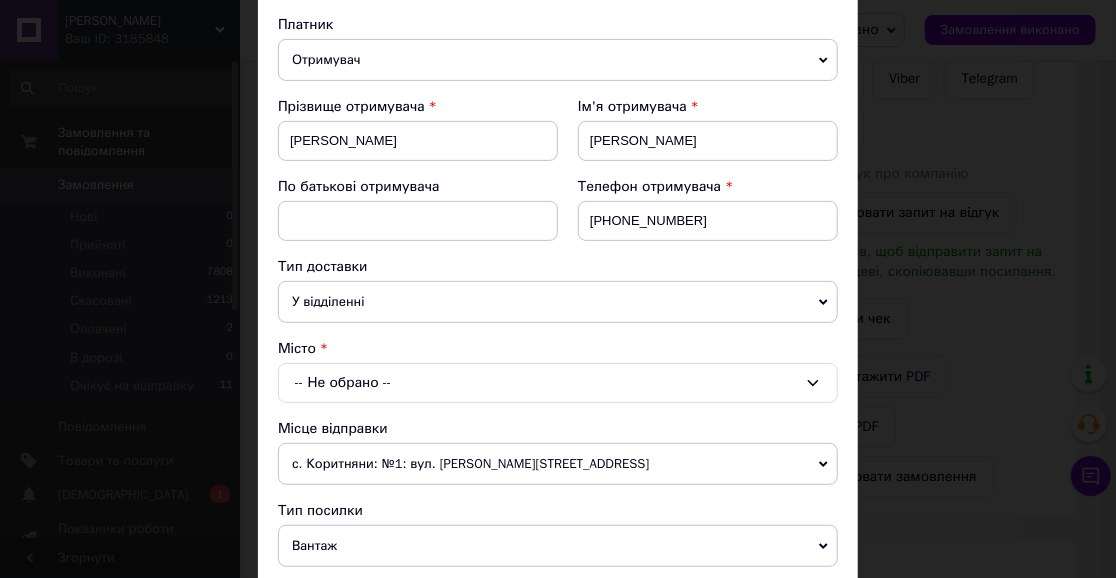 scroll, scrollTop: 216, scrollLeft: 0, axis: vertical 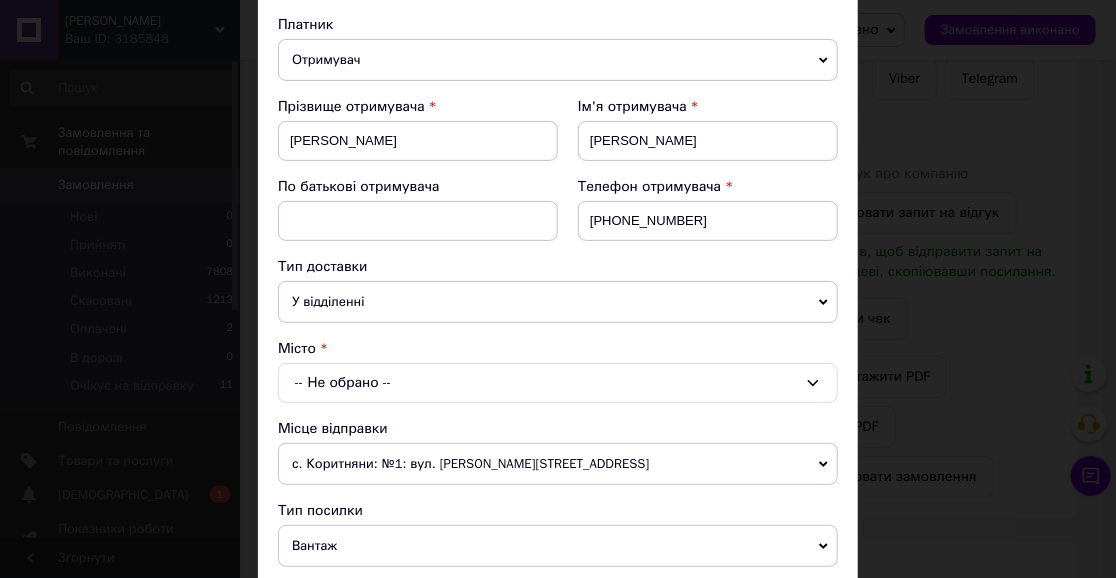 click on "-- Не обрано --" at bounding box center [558, 383] 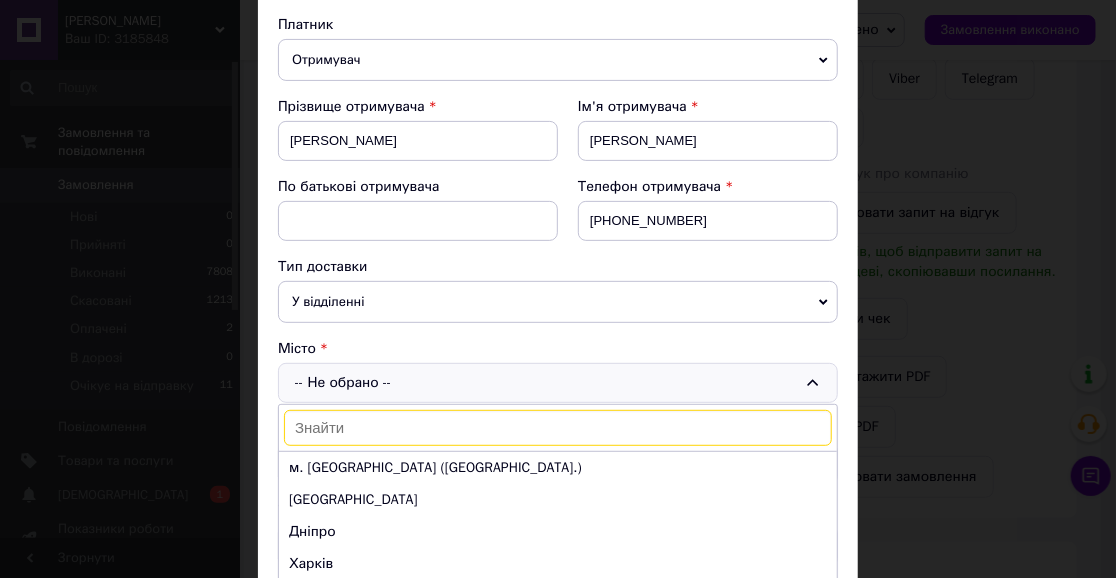 scroll, scrollTop: 217, scrollLeft: 0, axis: vertical 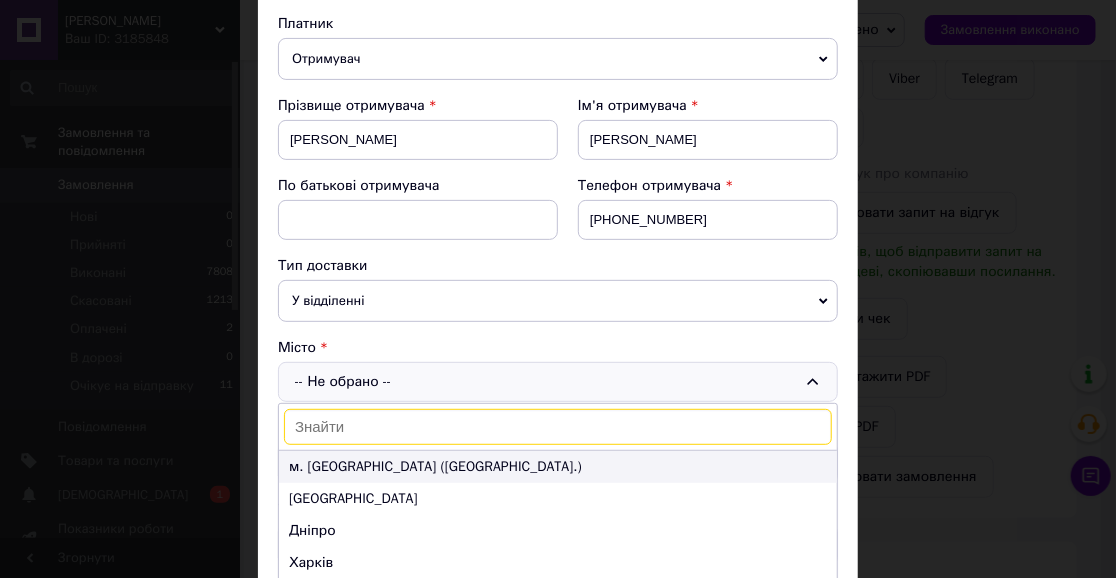 click on "м. [GEOGRAPHIC_DATA] ([GEOGRAPHIC_DATA].)" at bounding box center [558, 467] 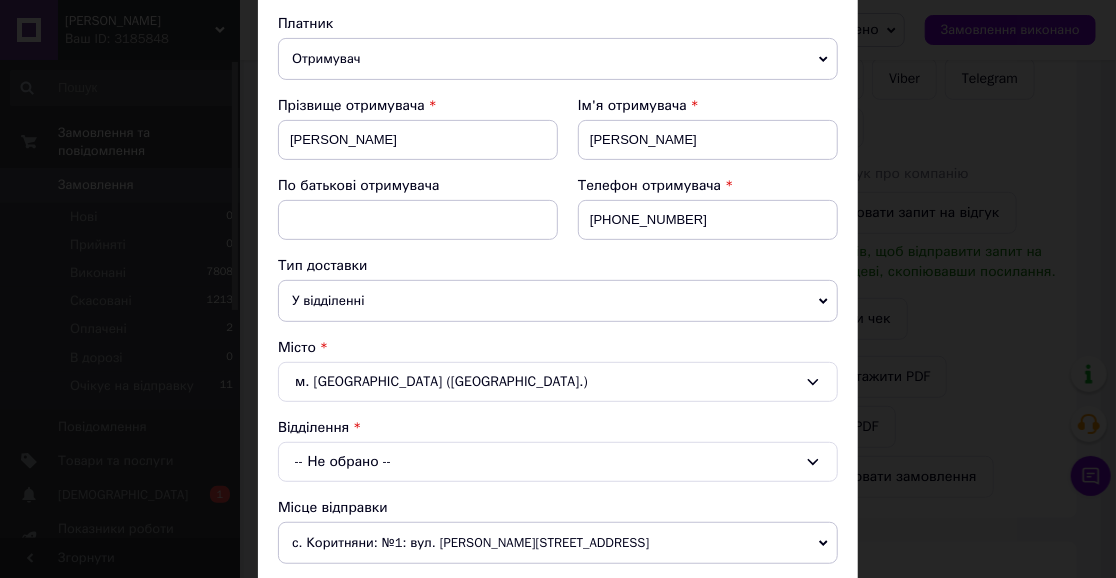 click on "Платник Отримувач Відправник Прізвище отримувача [PERSON_NAME] Ім'я отримувача [PERSON_NAME] батькові отримувача Телефон отримувача [PHONE_NUMBER] Тип доставки У відділенні Кур'єром В поштоматі Місто м. [GEOGRAPHIC_DATA] ([GEOGRAPHIC_DATA].) Відділення -- Не обрано -- Місце відправки с. Коритняни: №1: вул. [PERSON_NAME][STREET_ADDRESS] Немає збігів. Спробуйте змінити умови пошуку Додати ще місце відправки Тип посилки Вантаж Документи Номер упаковки (не обов'язково) Оціночна вартість 599 Дата відправки [DATE] < 2025 > < Июль > Пн Вт Ср Чт Пт Сб Вс 30 1 2 3 4 5 6 7 8 9 10 11 12 13 14 15 16 17 18 19 20 21 22 23 24 25 26 27 28 29 30 31 1 2 3 4 5 6 7 8 9 10   Вага, кг   *" at bounding box center (558, 515) 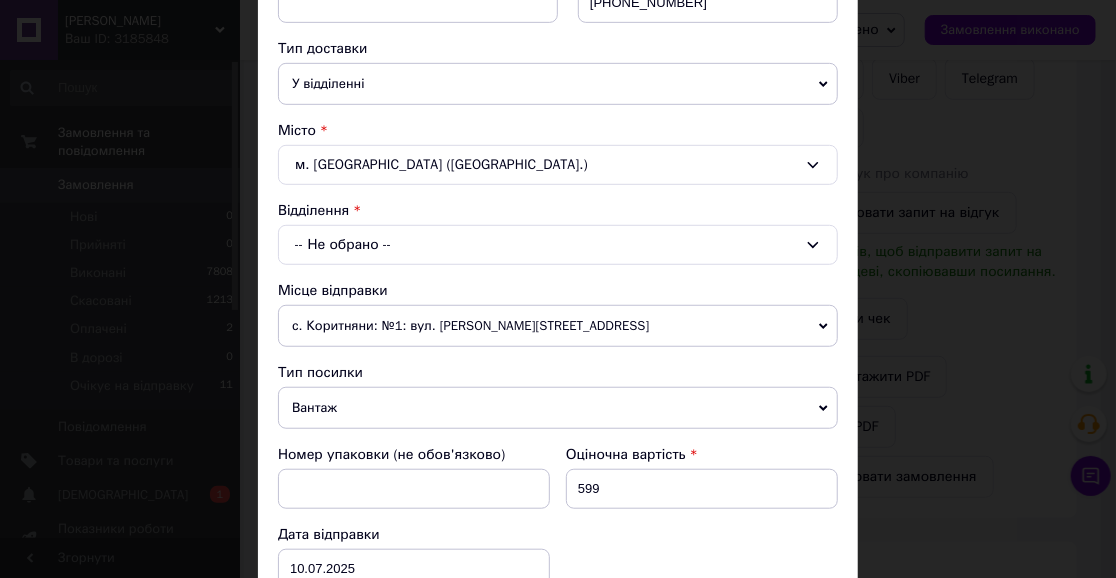 scroll, scrollTop: 506, scrollLeft: 0, axis: vertical 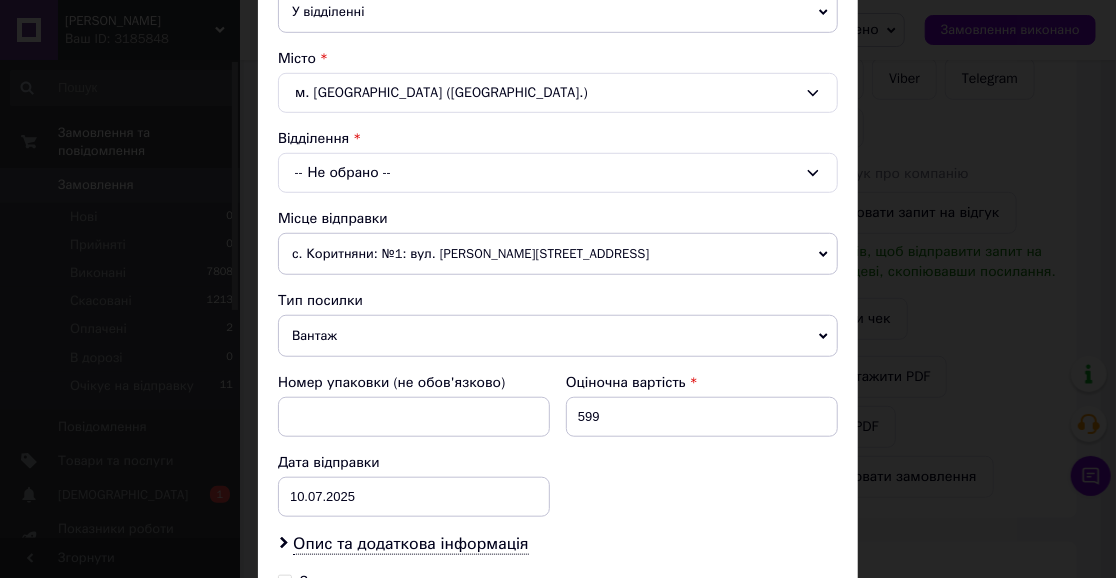 click on "-- Не обрано --" at bounding box center (558, 173) 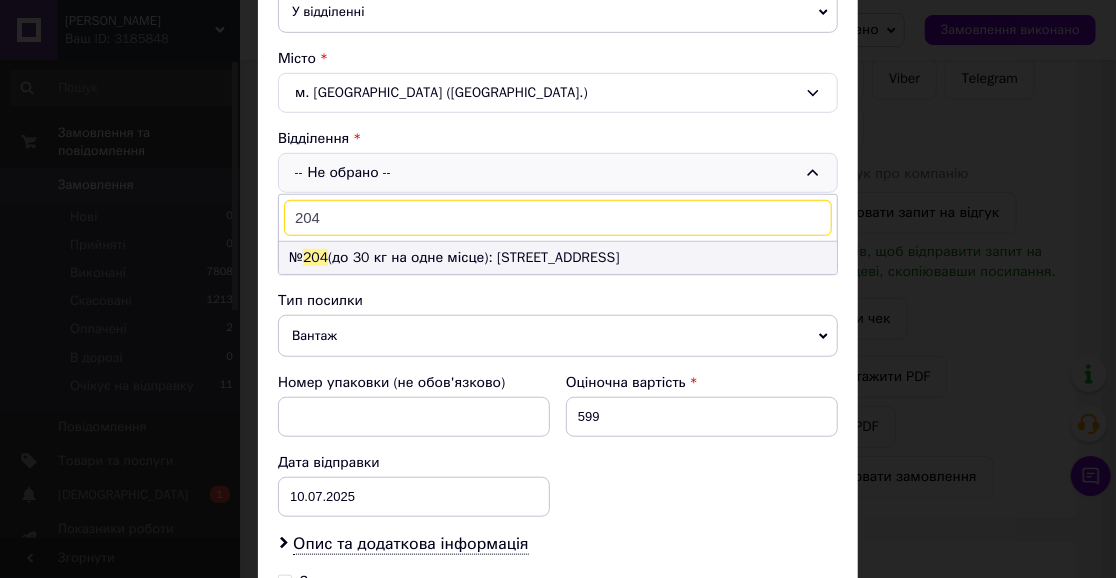 type on "204" 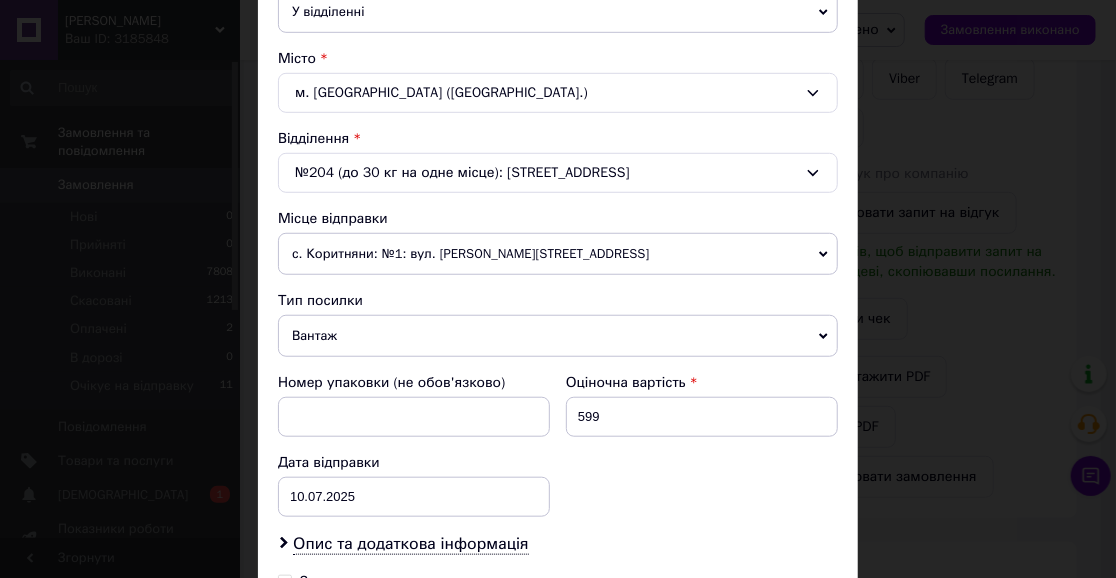 click on "Тип посилки" at bounding box center [558, 301] 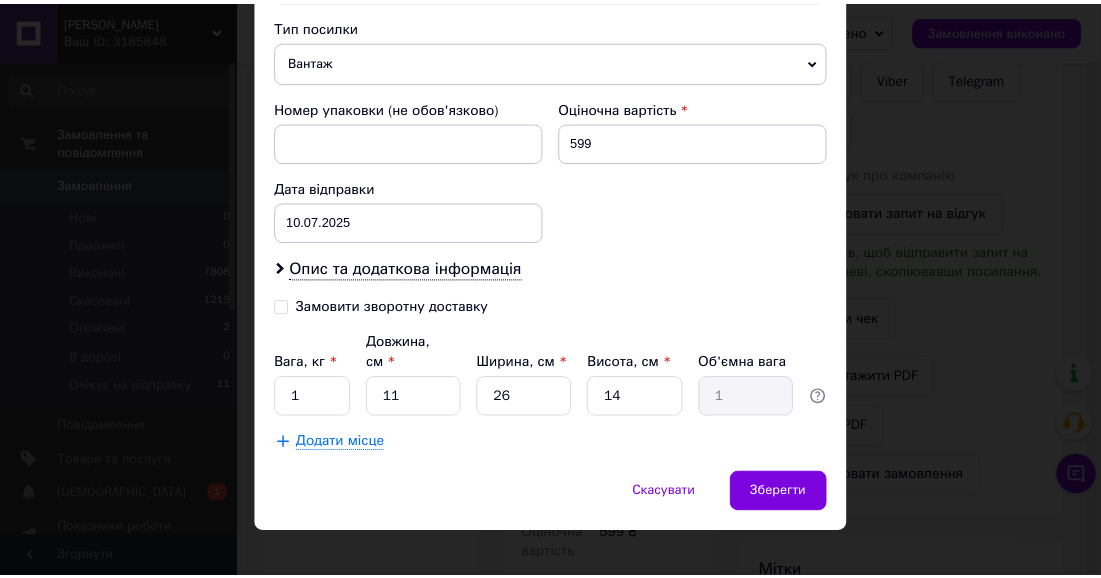 scroll, scrollTop: 782, scrollLeft: 0, axis: vertical 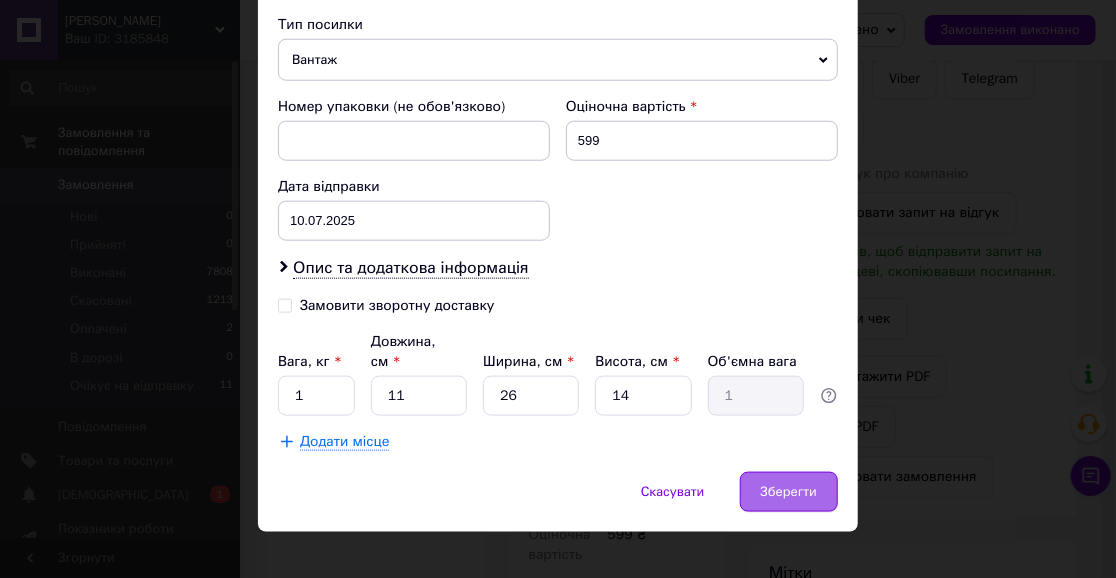 click on "Зберегти" at bounding box center (789, 492) 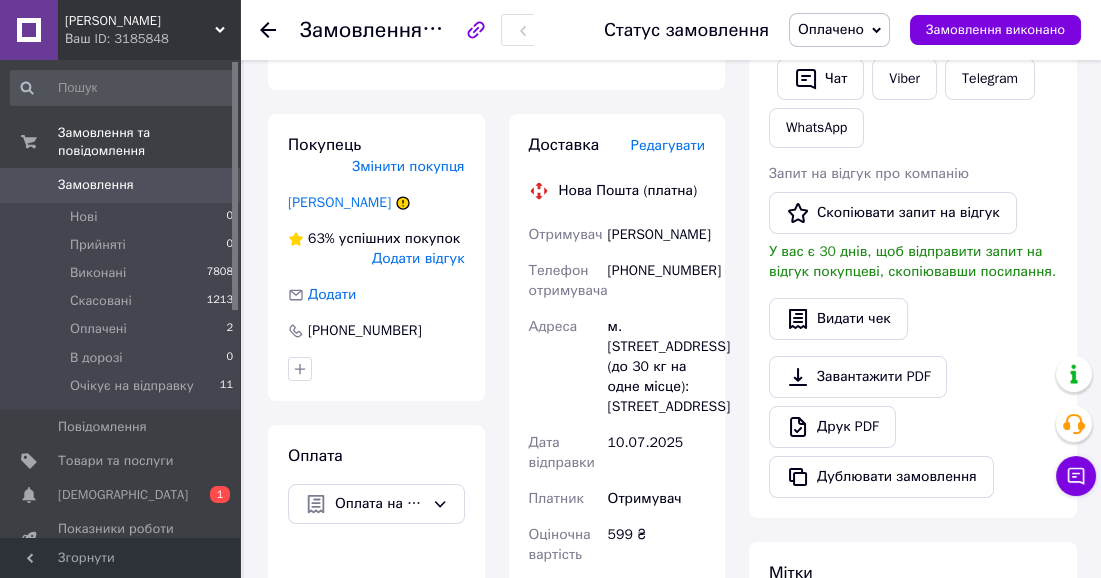 click on "Всього 1 товар 599 ₴ Доставка Необхідно уточнити Знижка Додати Всього до сплати 599 ₴ Дії Написати покупцеві   Чат Viber Telegram WhatsApp Запит на відгук про компанію   Скопіювати запит на відгук У вас є 30 днів, щоб відправити запит на відгук покупцеві, скопіювавши посилання.   Видати чек   Завантажити PDF   Друк PDF   Дублювати замовлення Мітки Особисті нотатки, які бачите лише ви. З їх допомогою можна фільтрувати замовлення Примітки Залишилося 300 символів Очистити Зберегти" at bounding box center [913, 498] 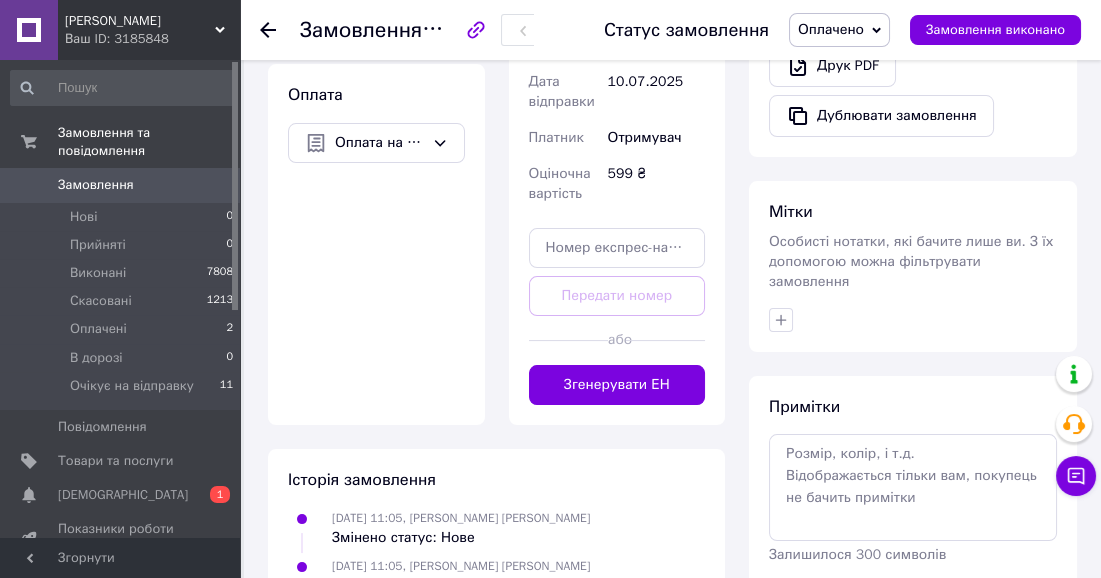 scroll, scrollTop: 722, scrollLeft: 0, axis: vertical 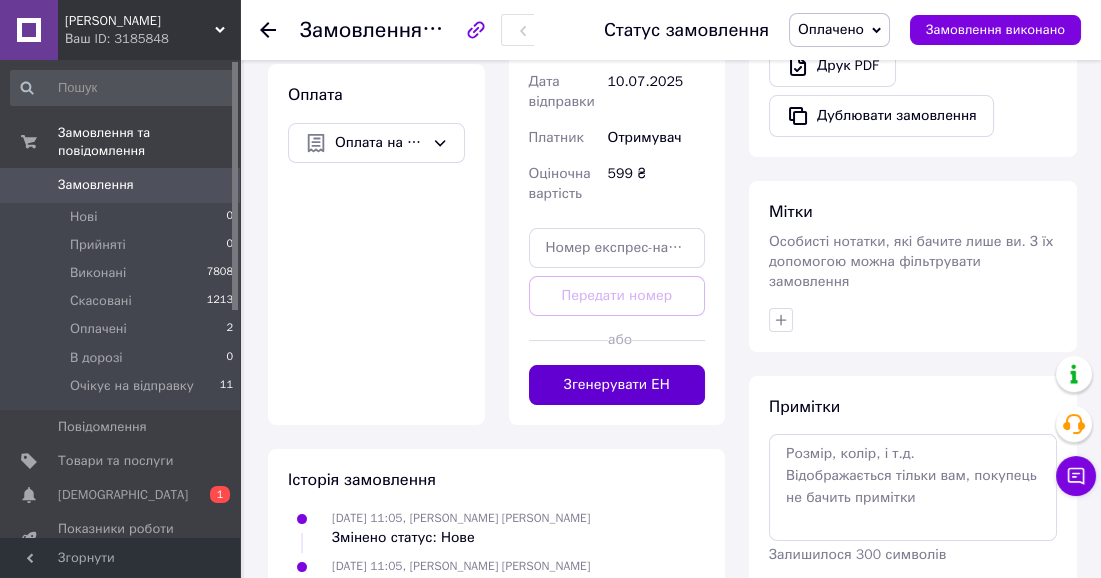 click on "Згенерувати ЕН" at bounding box center [617, 385] 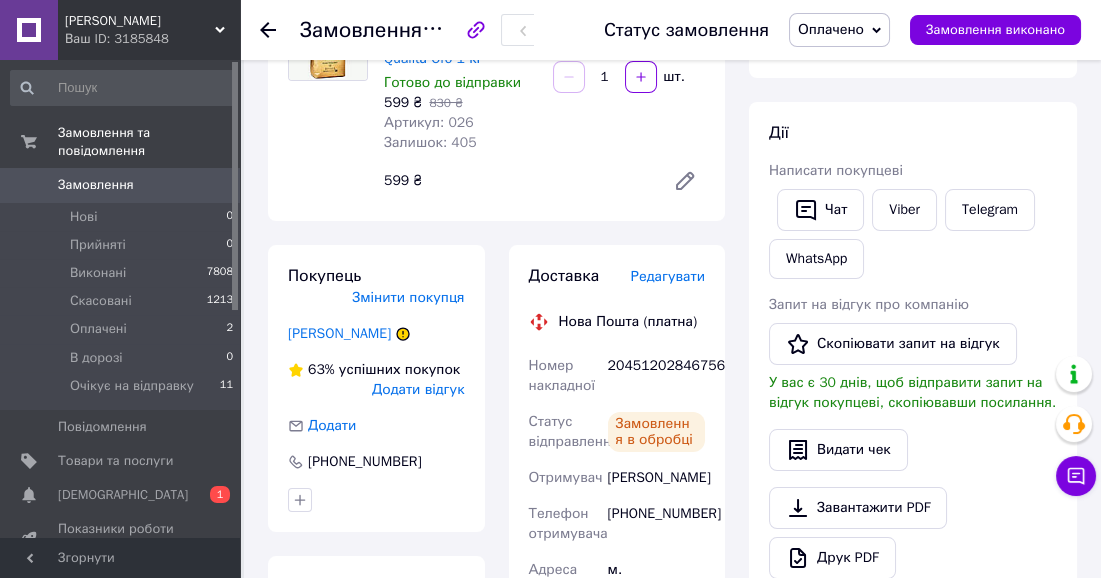 scroll, scrollTop: 216, scrollLeft: 0, axis: vertical 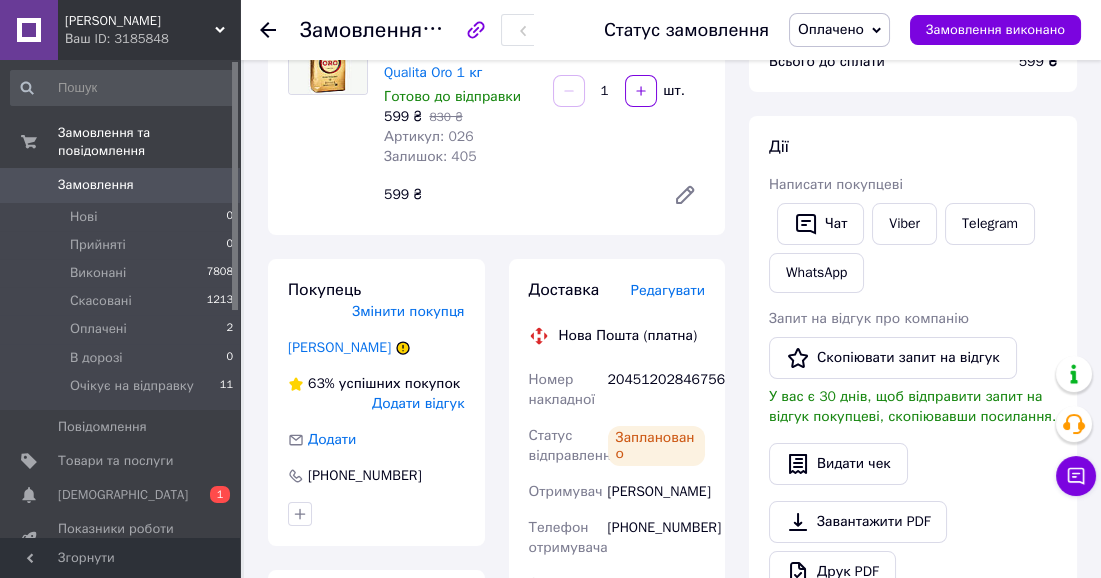 click on "Оплачено" at bounding box center (831, 29) 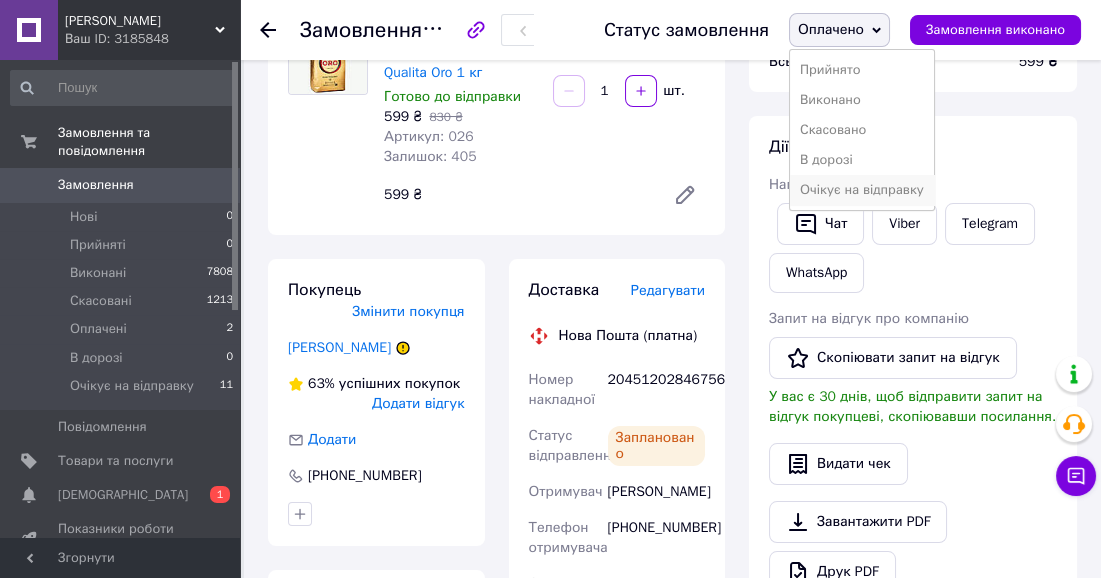 click on "Очікує на відправку" at bounding box center (862, 190) 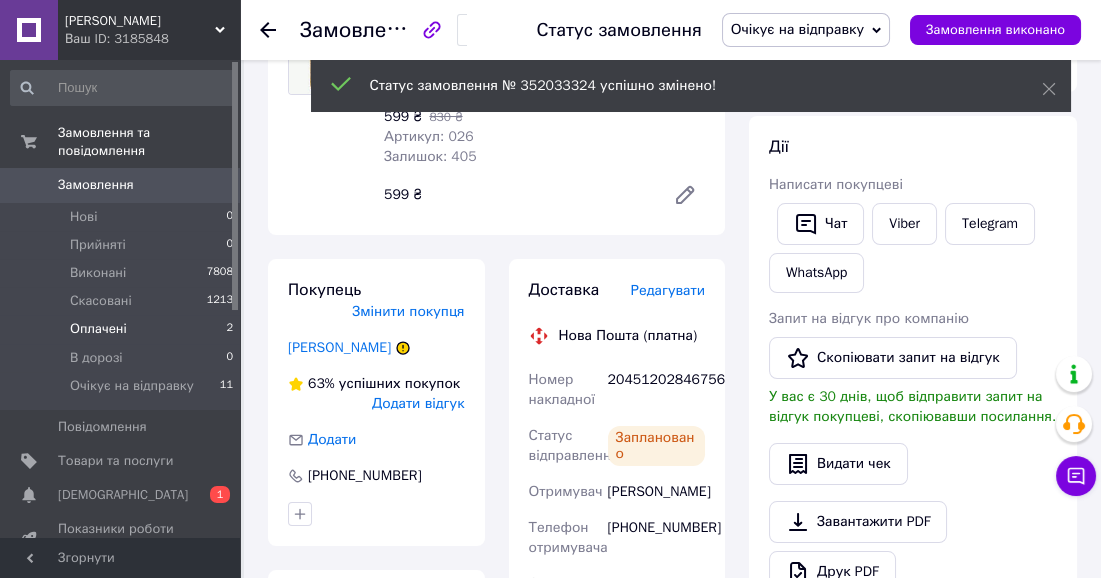 click on "2" at bounding box center (229, 329) 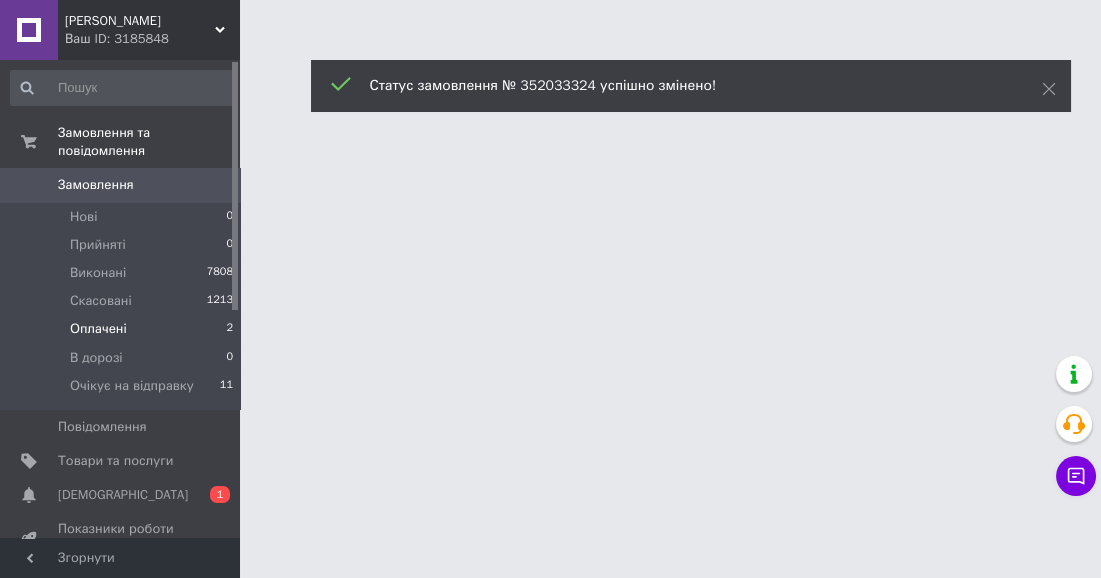 scroll, scrollTop: 0, scrollLeft: 0, axis: both 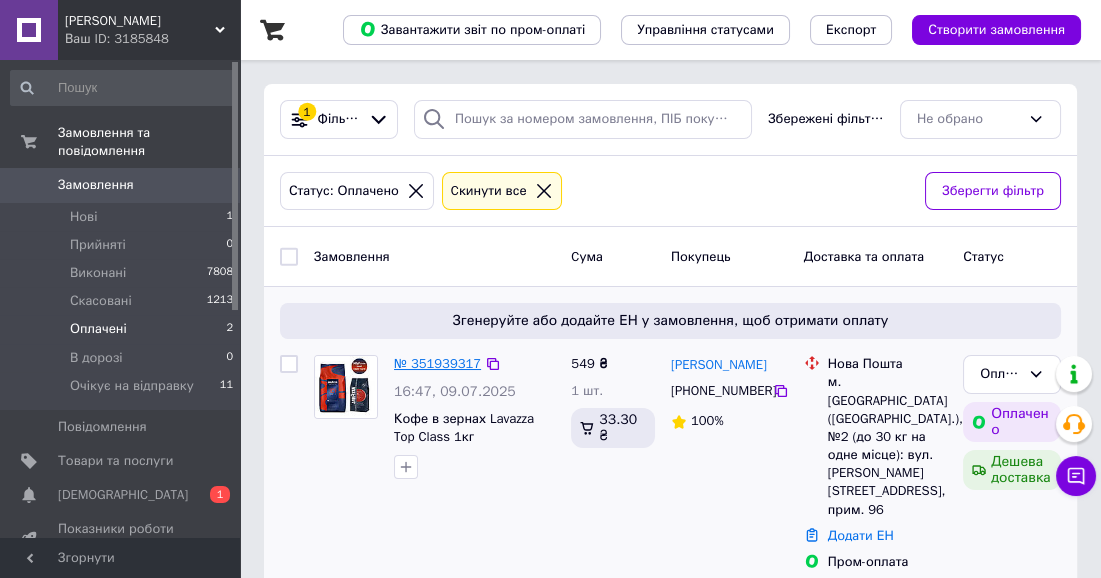 click on "№ 351939317" at bounding box center [437, 363] 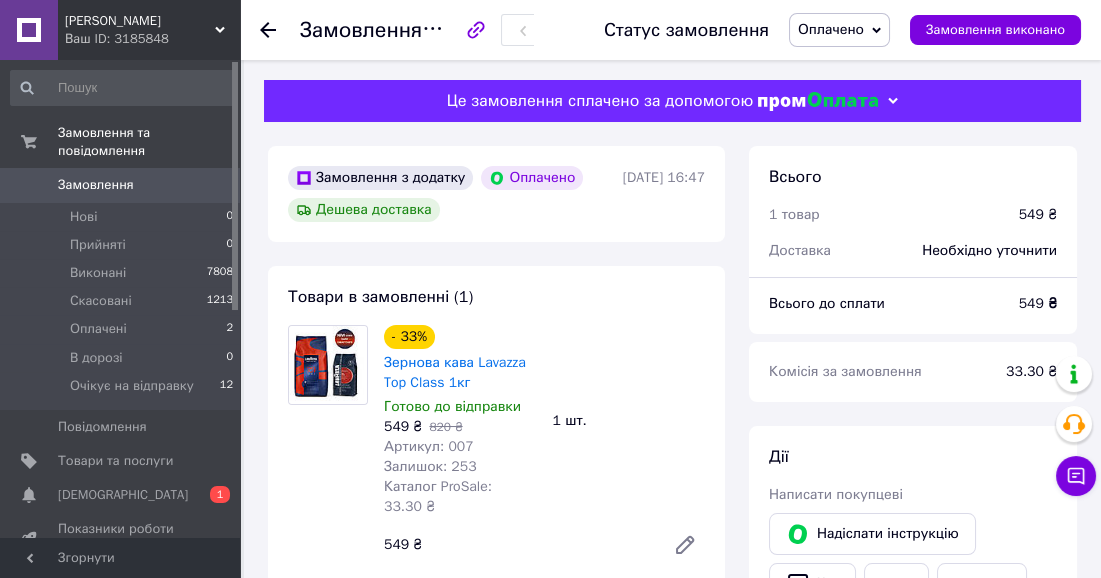 click on "Замовлення з додатку Оплачено Дешева доставка [DATE] 16:47 Товари в замовленні (1) - 33% Зернова кава Lavazza Top Class 1кг Готово до відправки 549 ₴   820 ₴ Артикул: 007 Залишок: 253 Каталог ProSale: 33.30 ₴  1 шт. 549 ₴ Покупець [PERSON_NAME] 1 замовлення у вас на 549 ₴ 100%   успішних покупок Додати відгук [PHONE_NUMBER] Оплата Оплачено Пром-оплата Кошти будуть зараховані на розрахунковий рахунок [FC_Acquiring] Prom marketplace [PERSON_NAME] (Активирован) Доставка Редагувати «Дешева доставка»   для продавця Новою Поштою на Prom. Доставку оплачують: 30 ₴   — продавець залишок — Prom. Отримувач" at bounding box center (496, 1126) 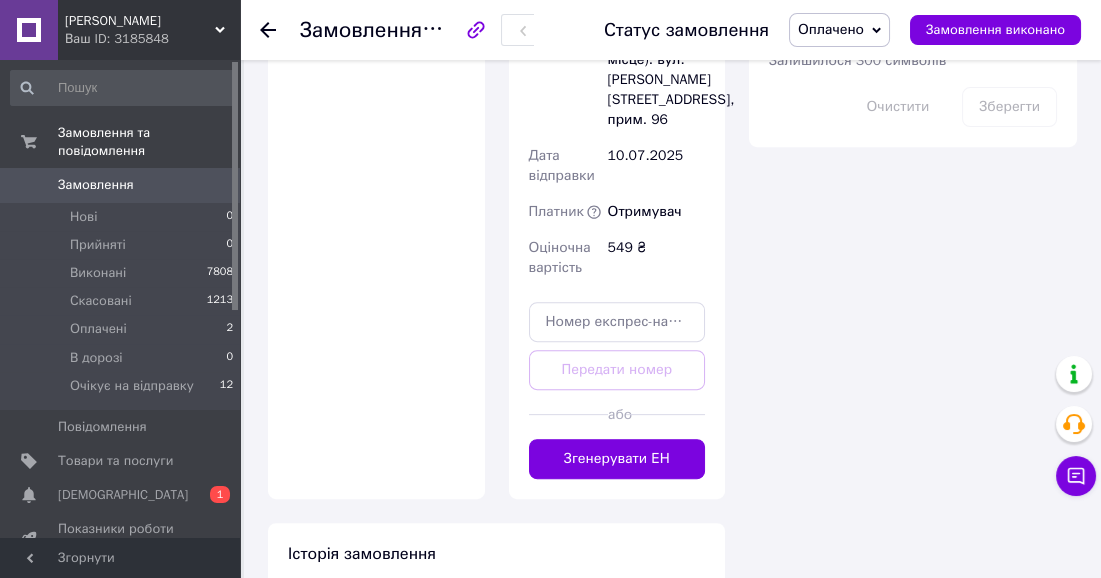 scroll, scrollTop: 1373, scrollLeft: 0, axis: vertical 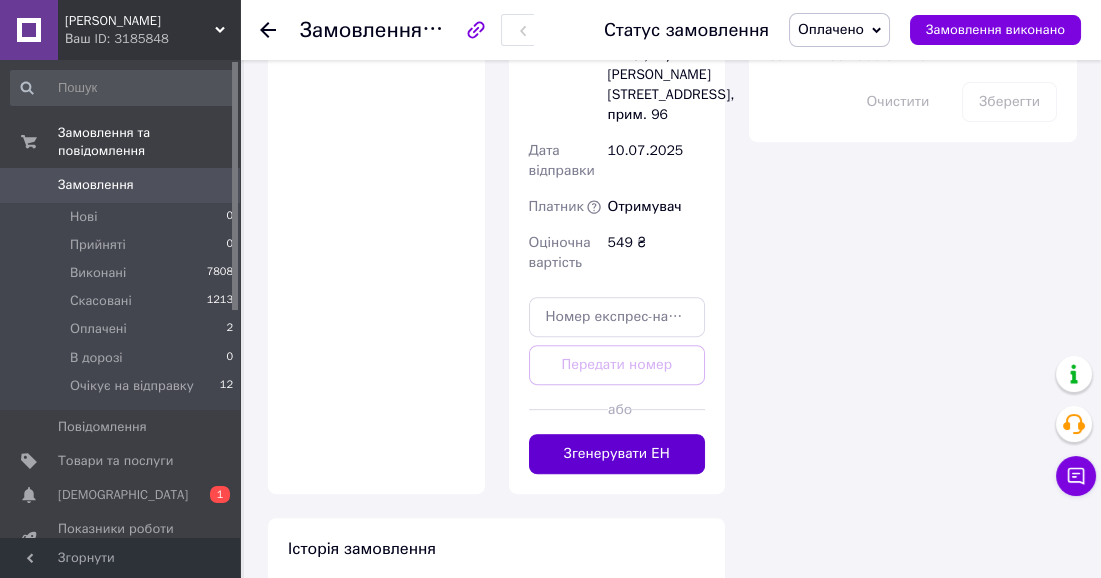 click on "Згенерувати ЕН" at bounding box center [617, 454] 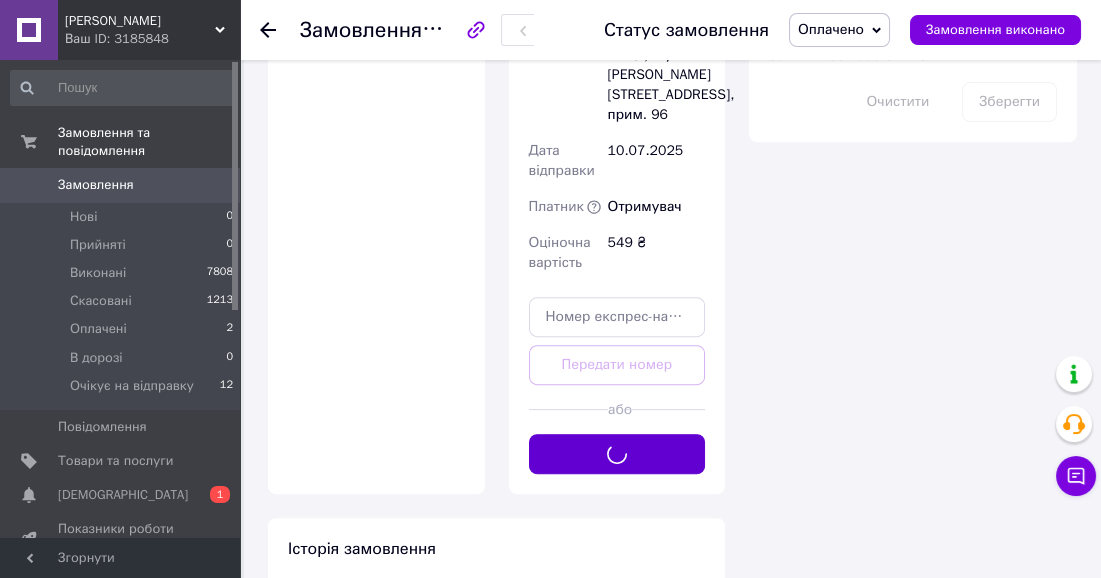 type 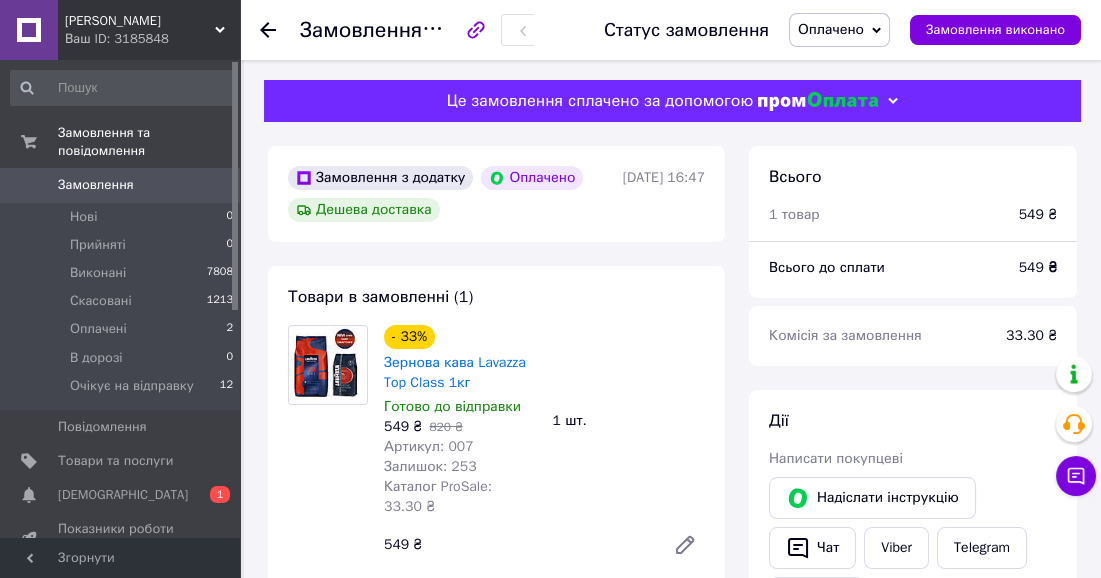 scroll, scrollTop: 0, scrollLeft: 0, axis: both 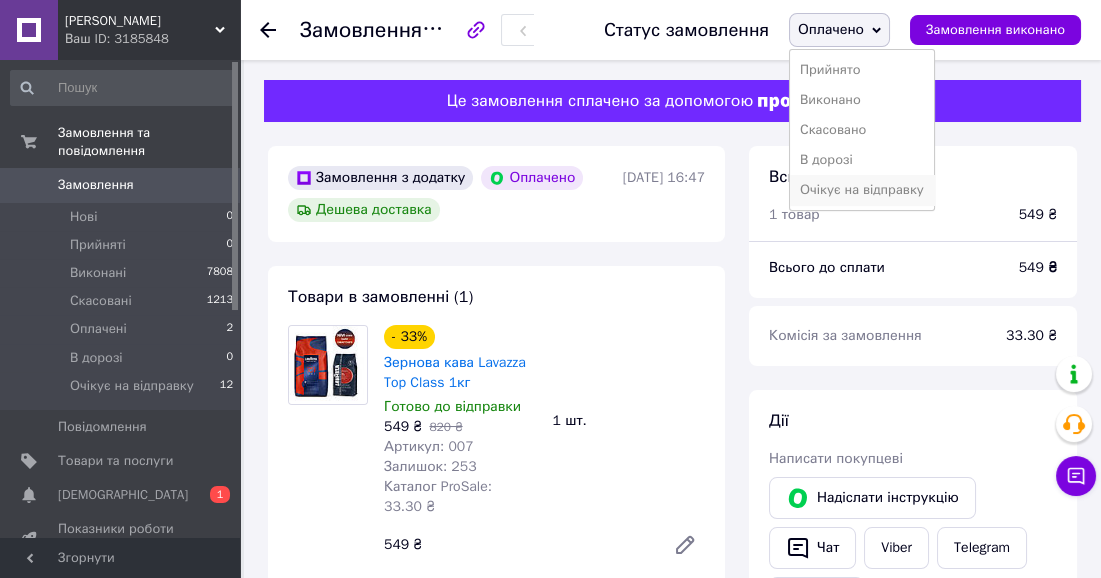 click on "Очікує на відправку" at bounding box center (862, 190) 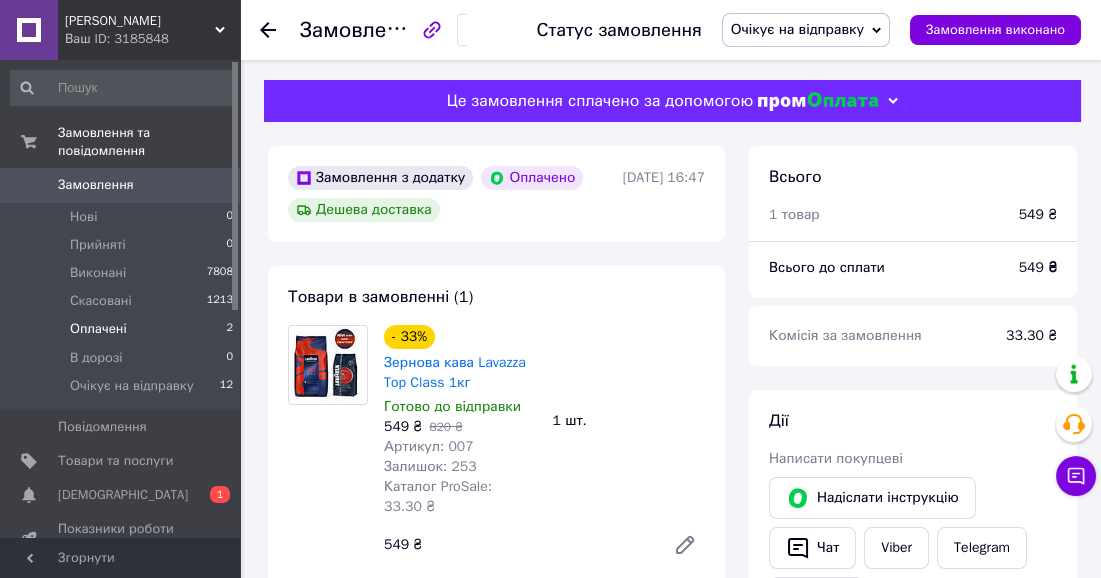click on "Оплачені 2" at bounding box center (122, 329) 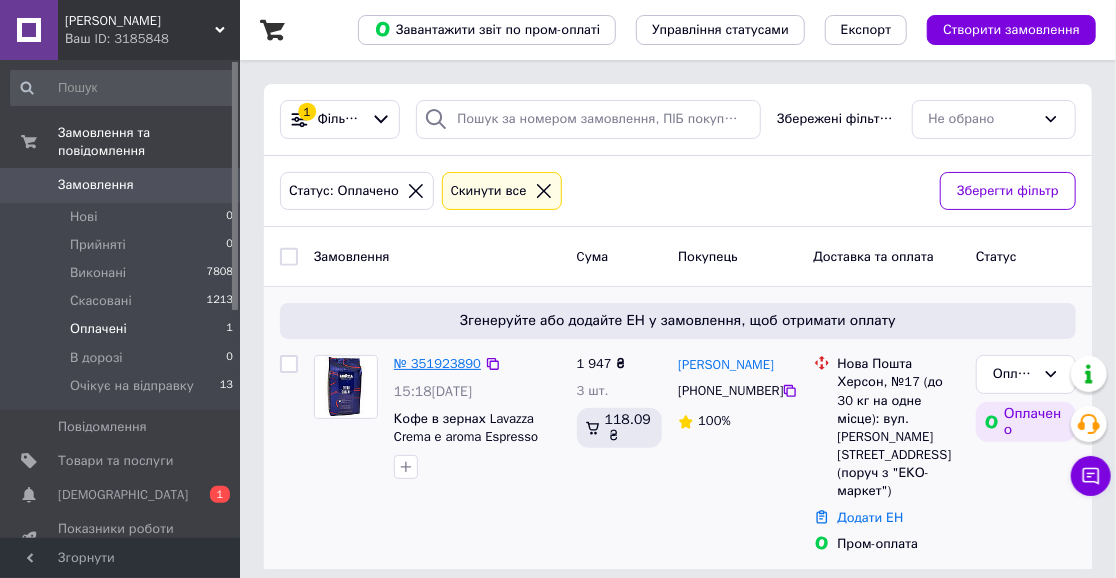 click on "№ 351923890" at bounding box center (437, 363) 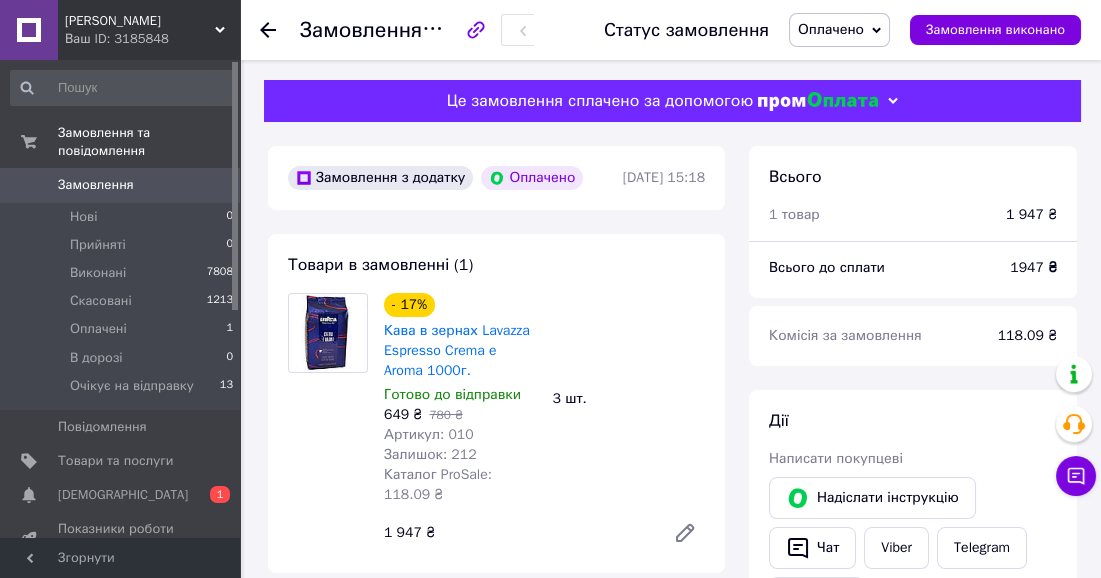 click on "- 17% Кава в зернах Lavazza Espresso Crema e Aroma 1000г. Готово до відправки 649 ₴   780 ₴ Артикул: 010 Залишок: 212 Каталог ProSale: 118.09 ₴  3 шт. 1 947 ₴" at bounding box center (544, 423) 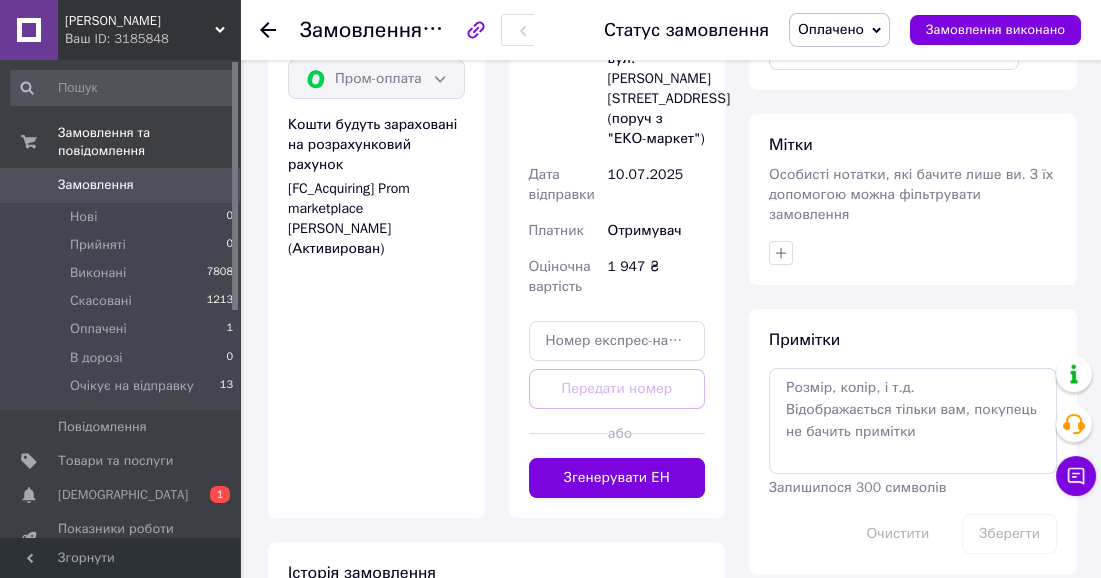 scroll, scrollTop: 1011, scrollLeft: 0, axis: vertical 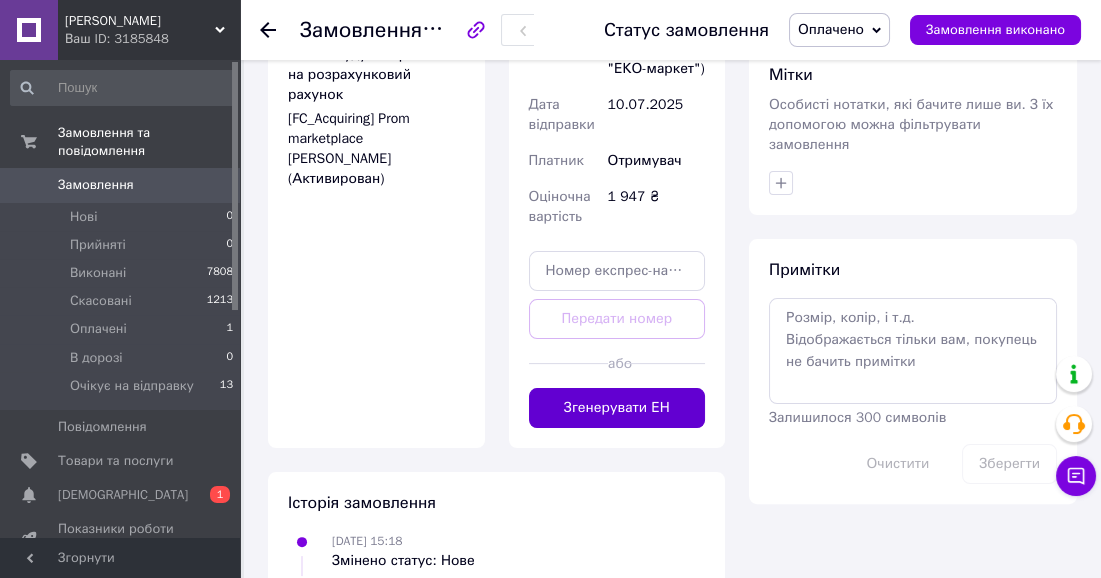 click on "Згенерувати ЕН" at bounding box center [617, 408] 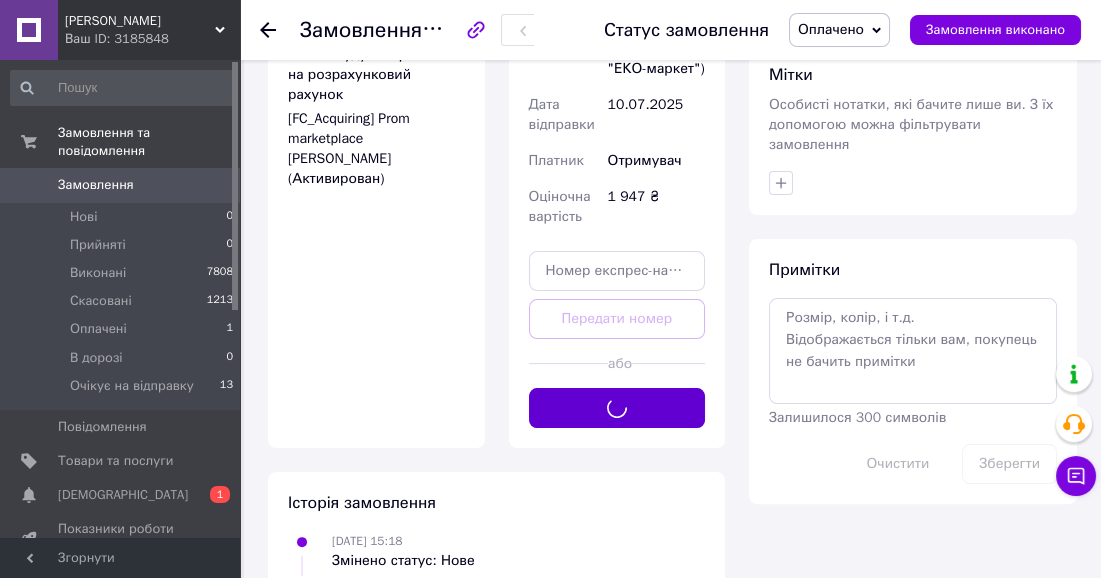 type 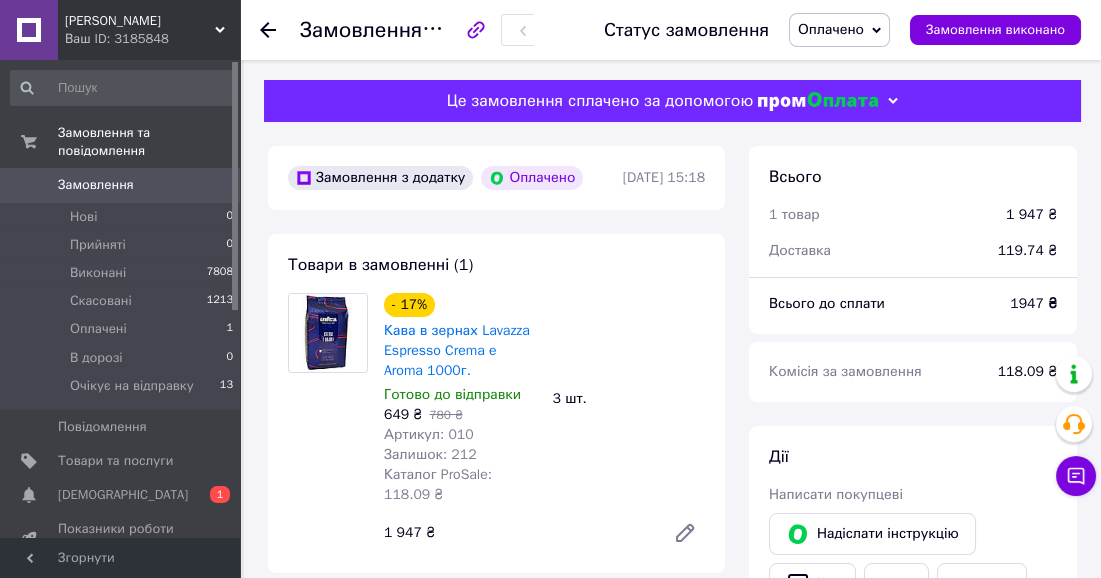 scroll, scrollTop: 0, scrollLeft: 0, axis: both 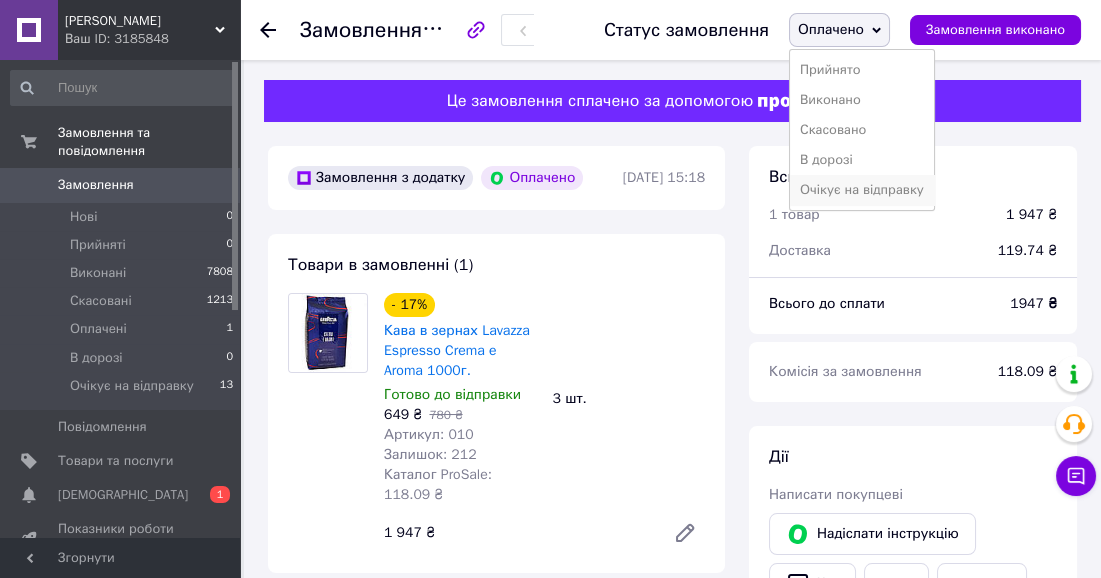 click on "Очікує на відправку" at bounding box center [862, 190] 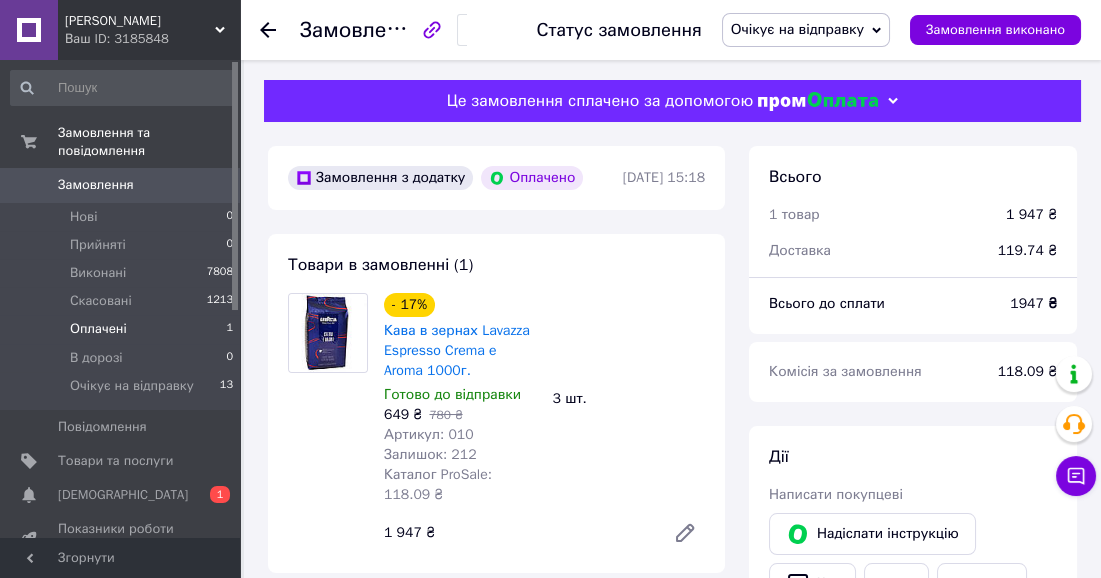 click on "Оплачені 1" at bounding box center (122, 329) 